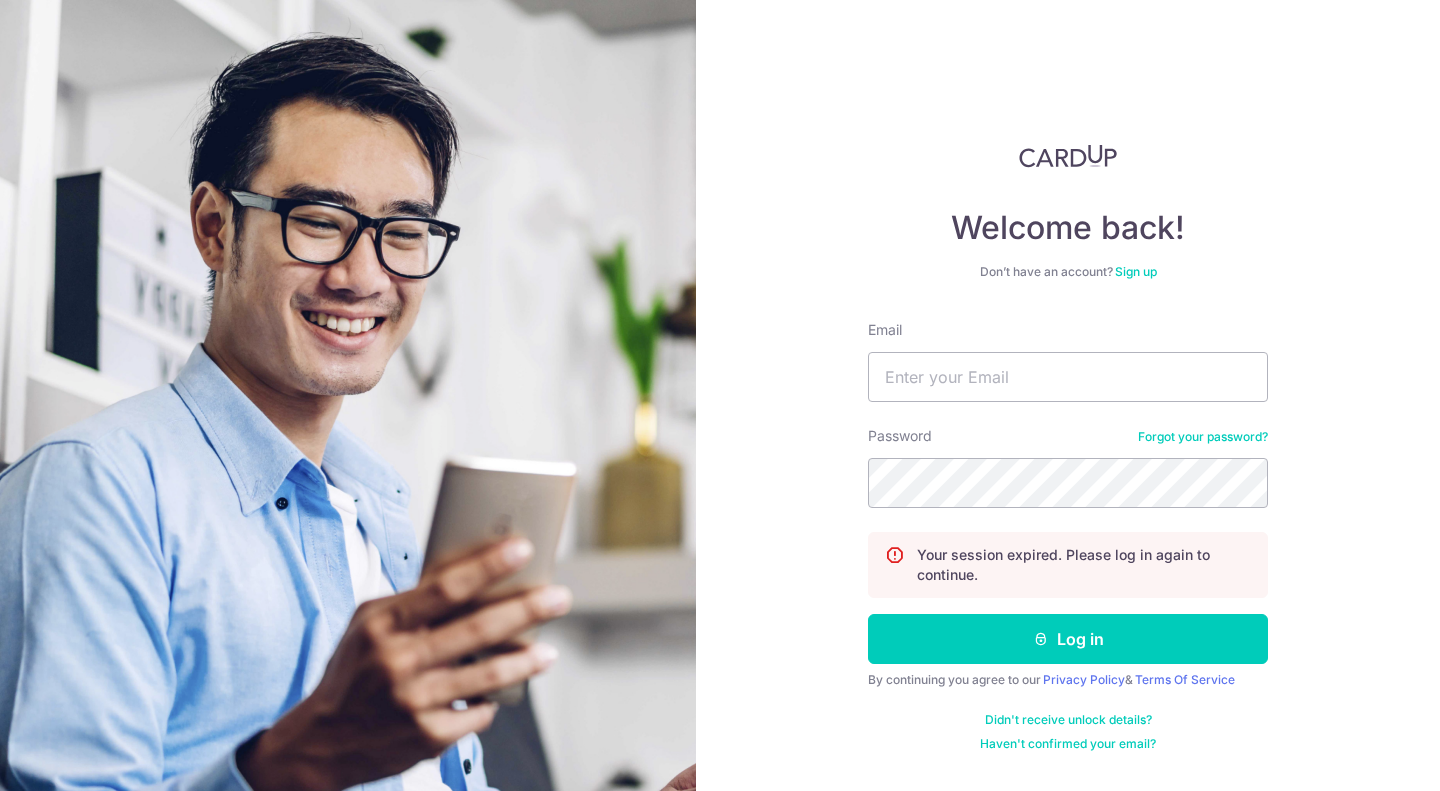 scroll, scrollTop: 0, scrollLeft: 0, axis: both 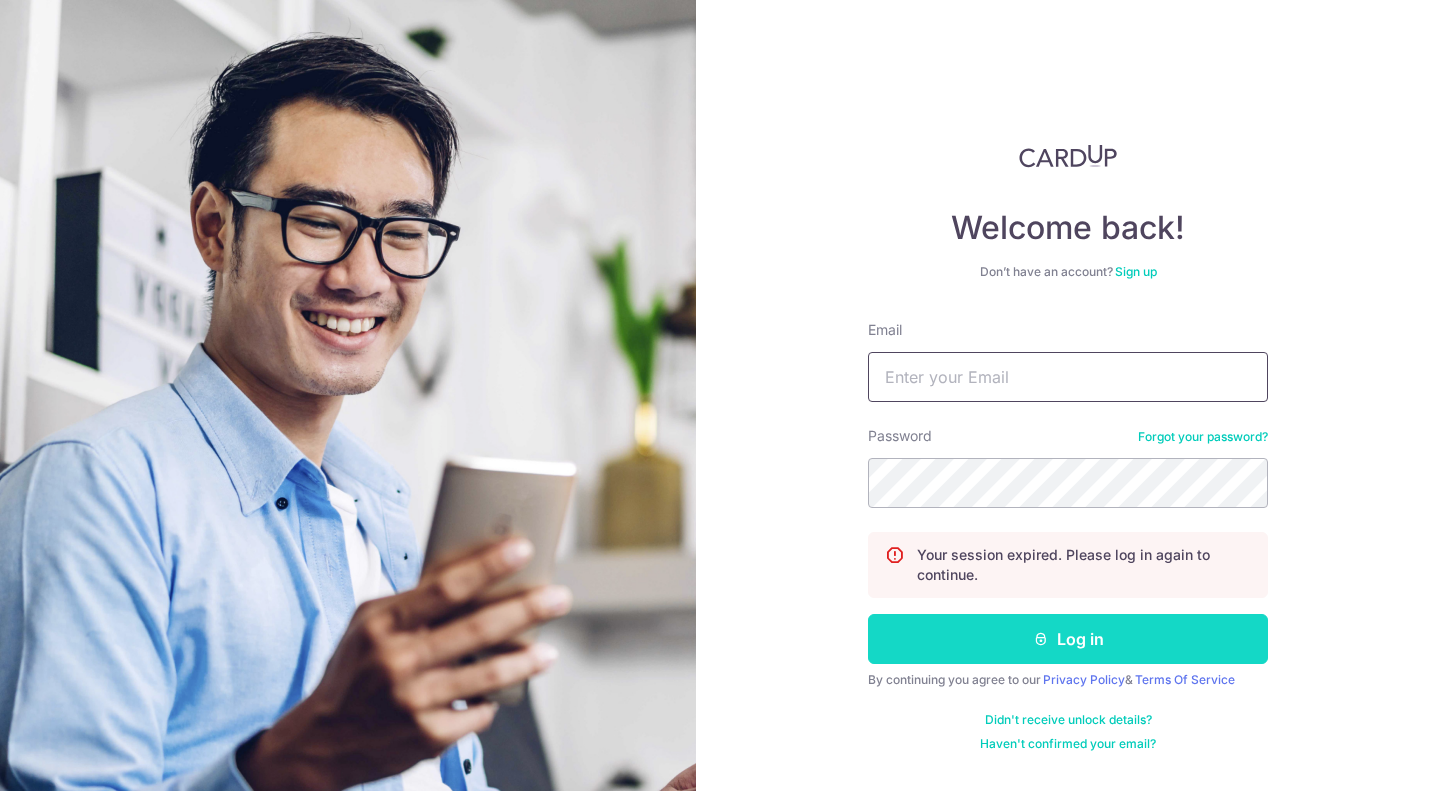 type on "[EMAIL]" 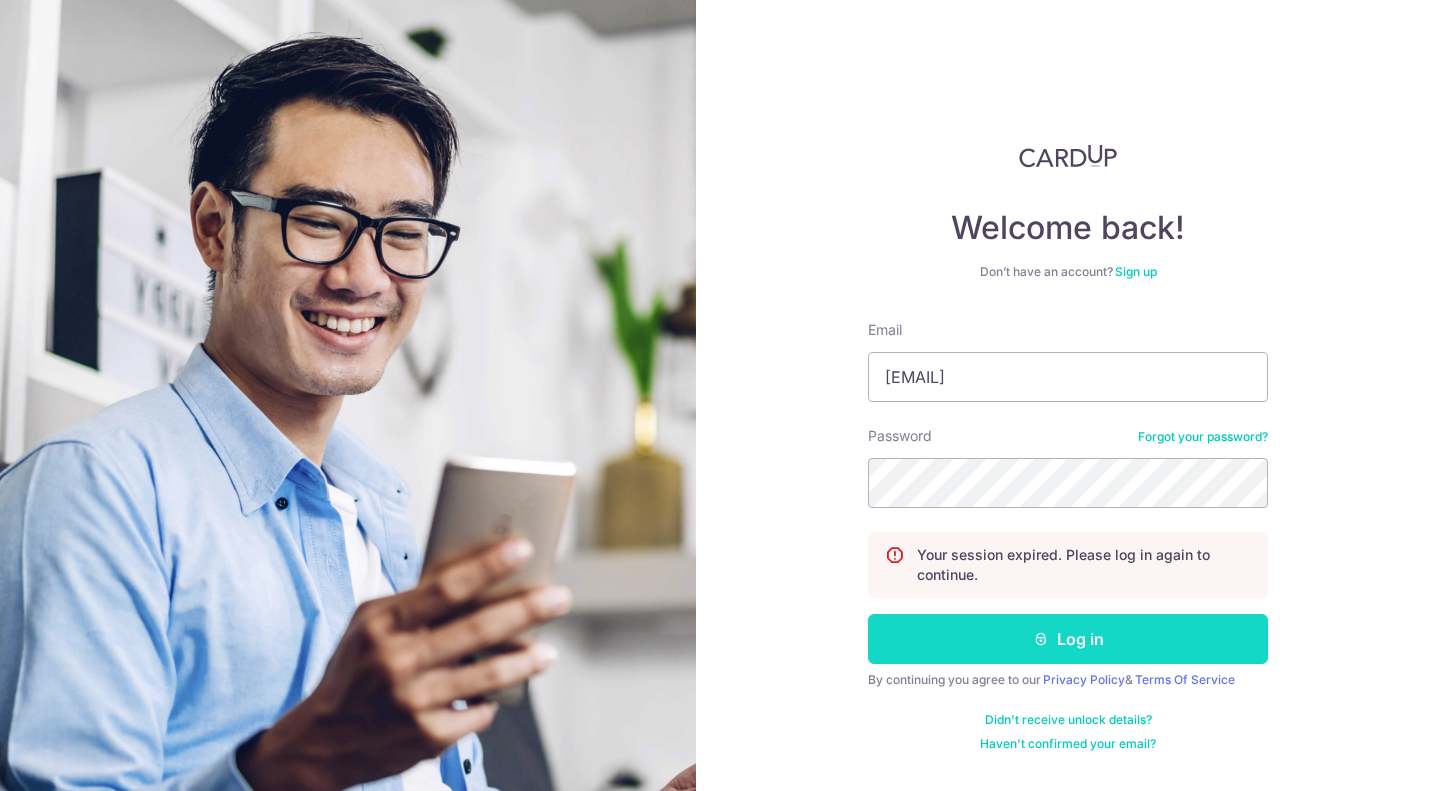 click on "Log in" at bounding box center (1068, 639) 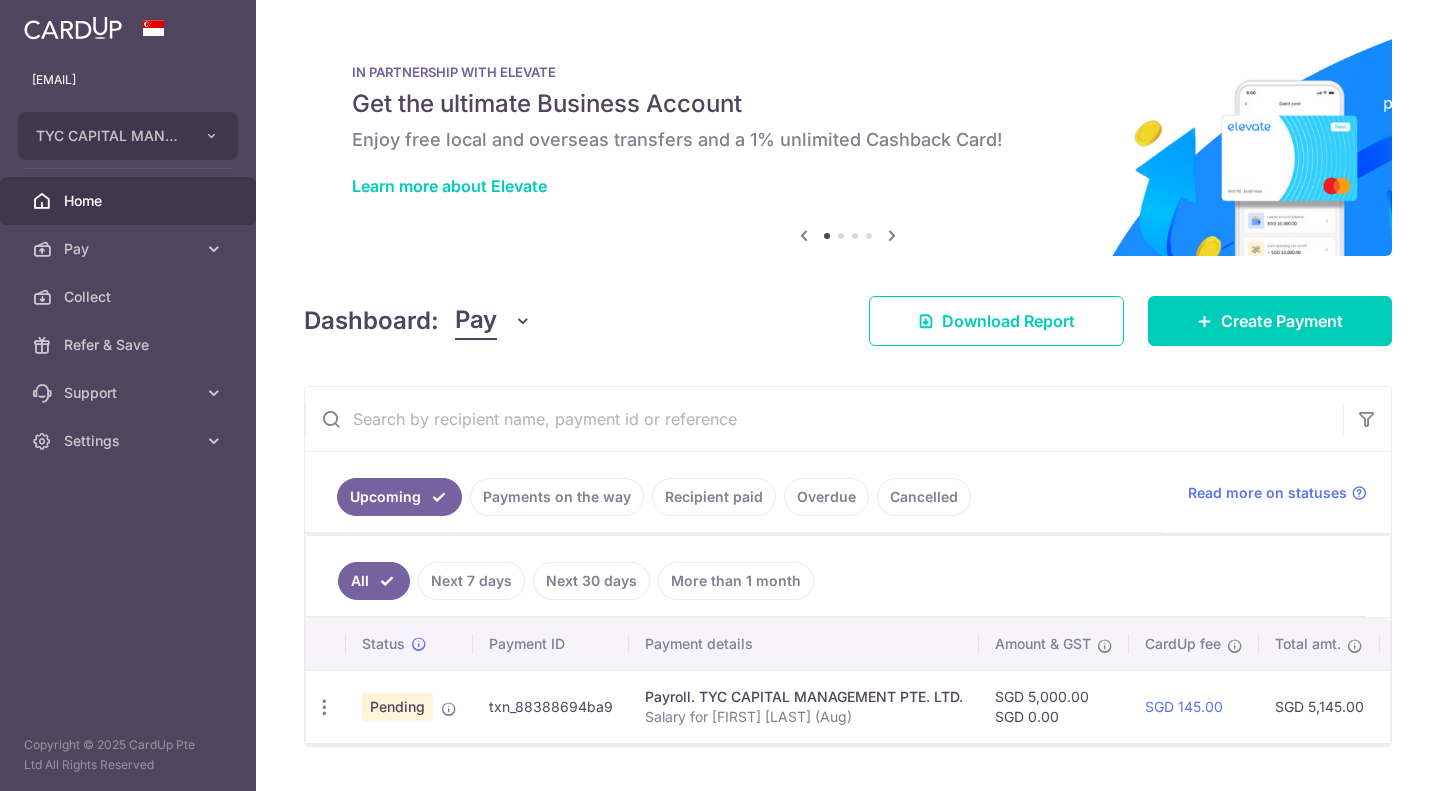 scroll, scrollTop: 0, scrollLeft: 0, axis: both 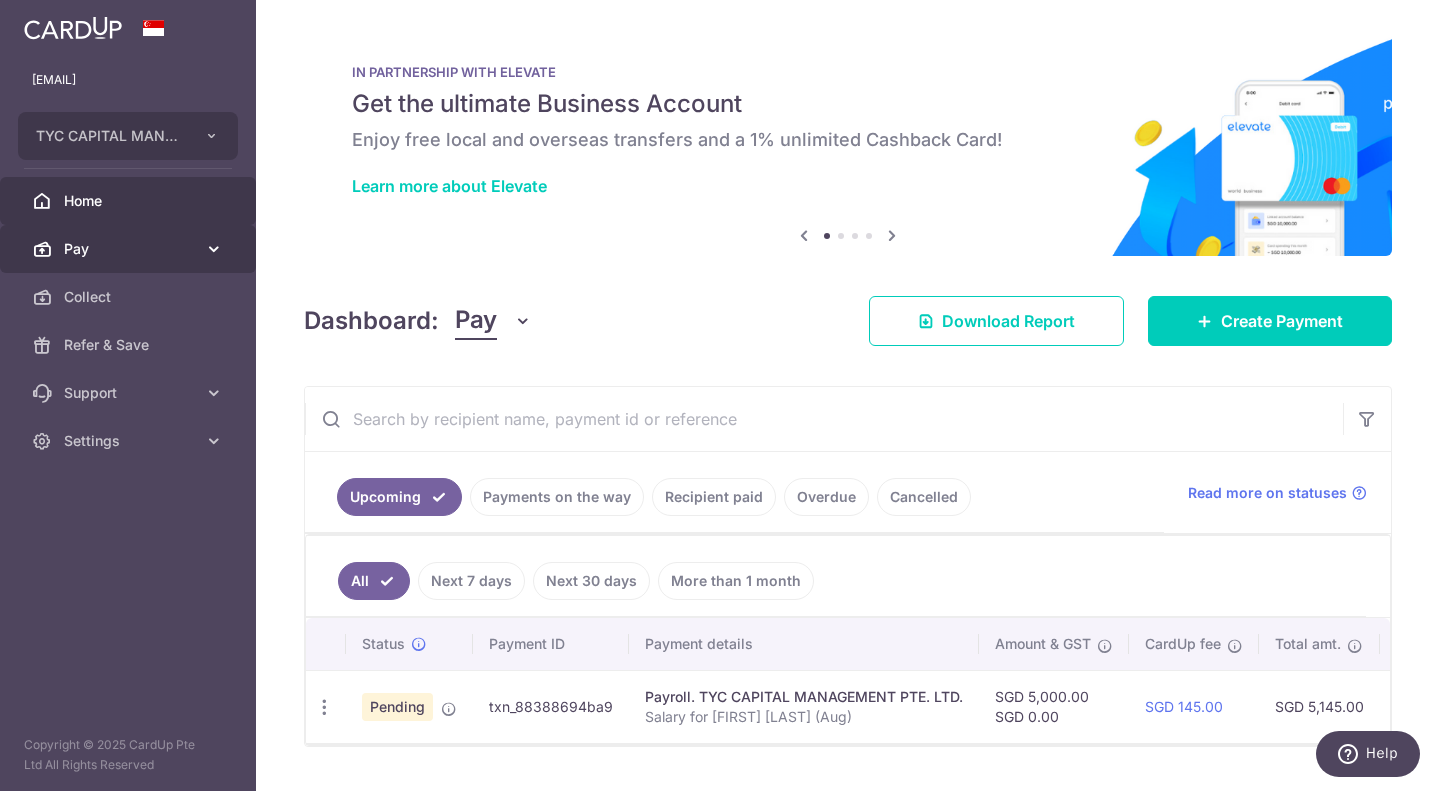 click on "Pay" at bounding box center [128, 249] 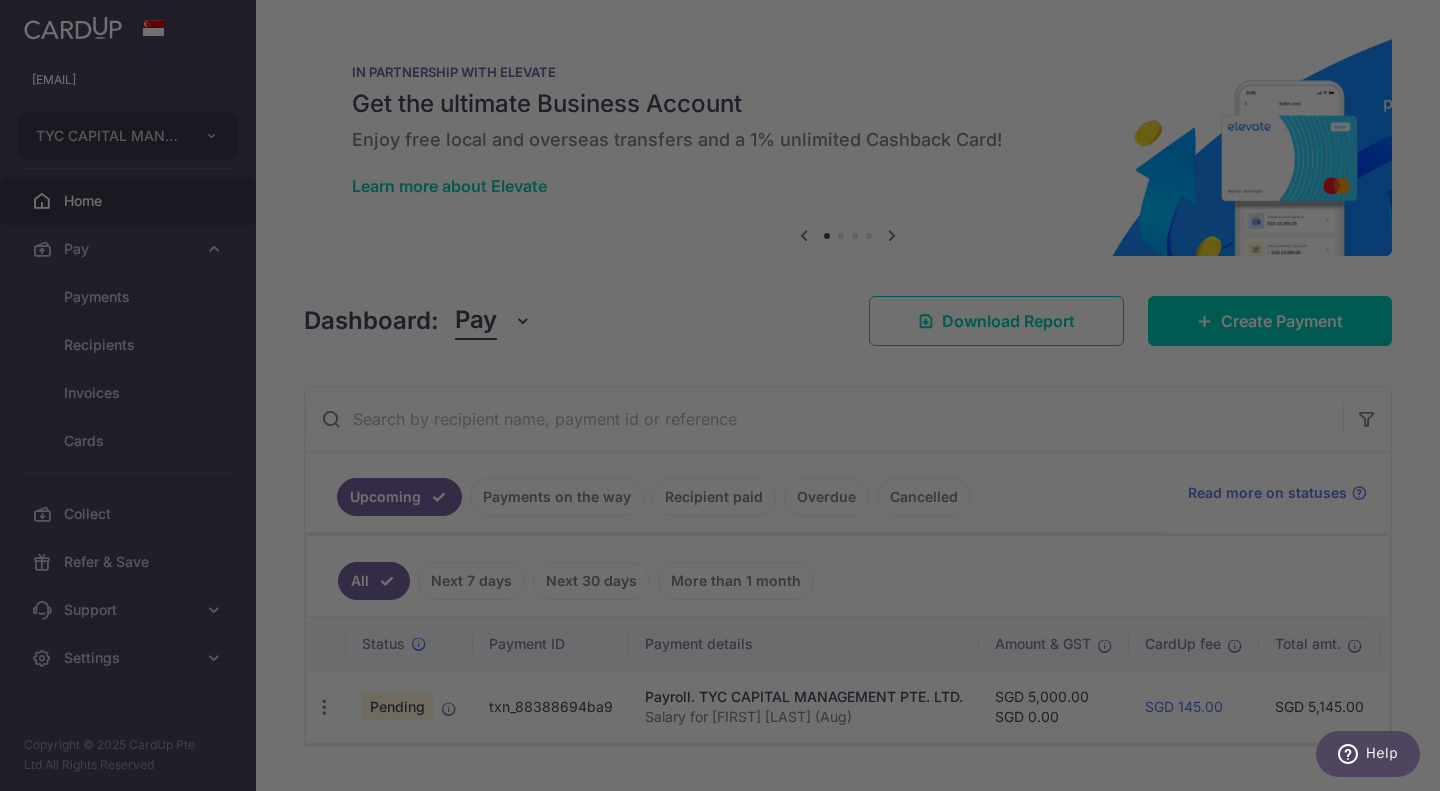 click at bounding box center (727, 399) 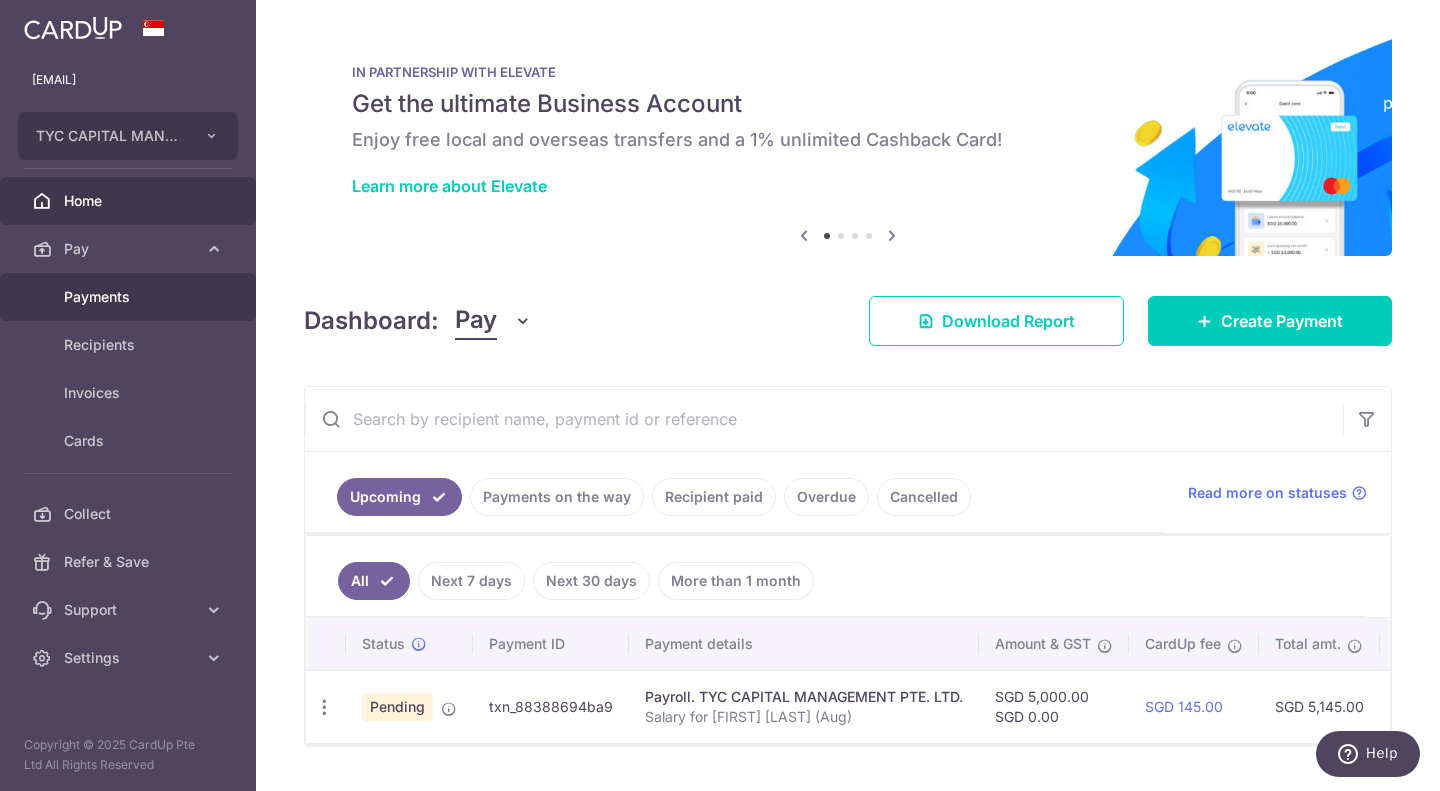 click on "Payments" at bounding box center [128, 297] 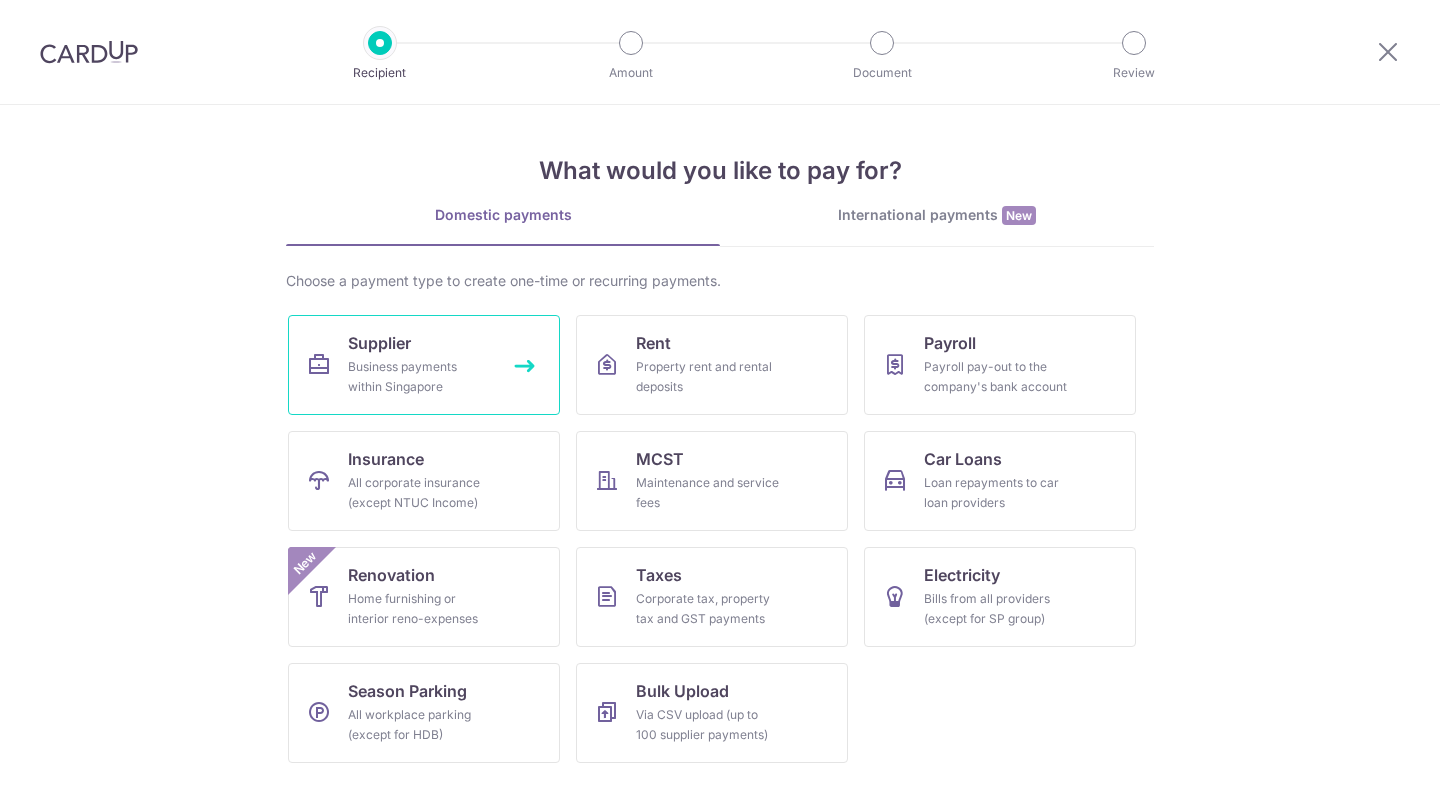 scroll, scrollTop: 0, scrollLeft: 0, axis: both 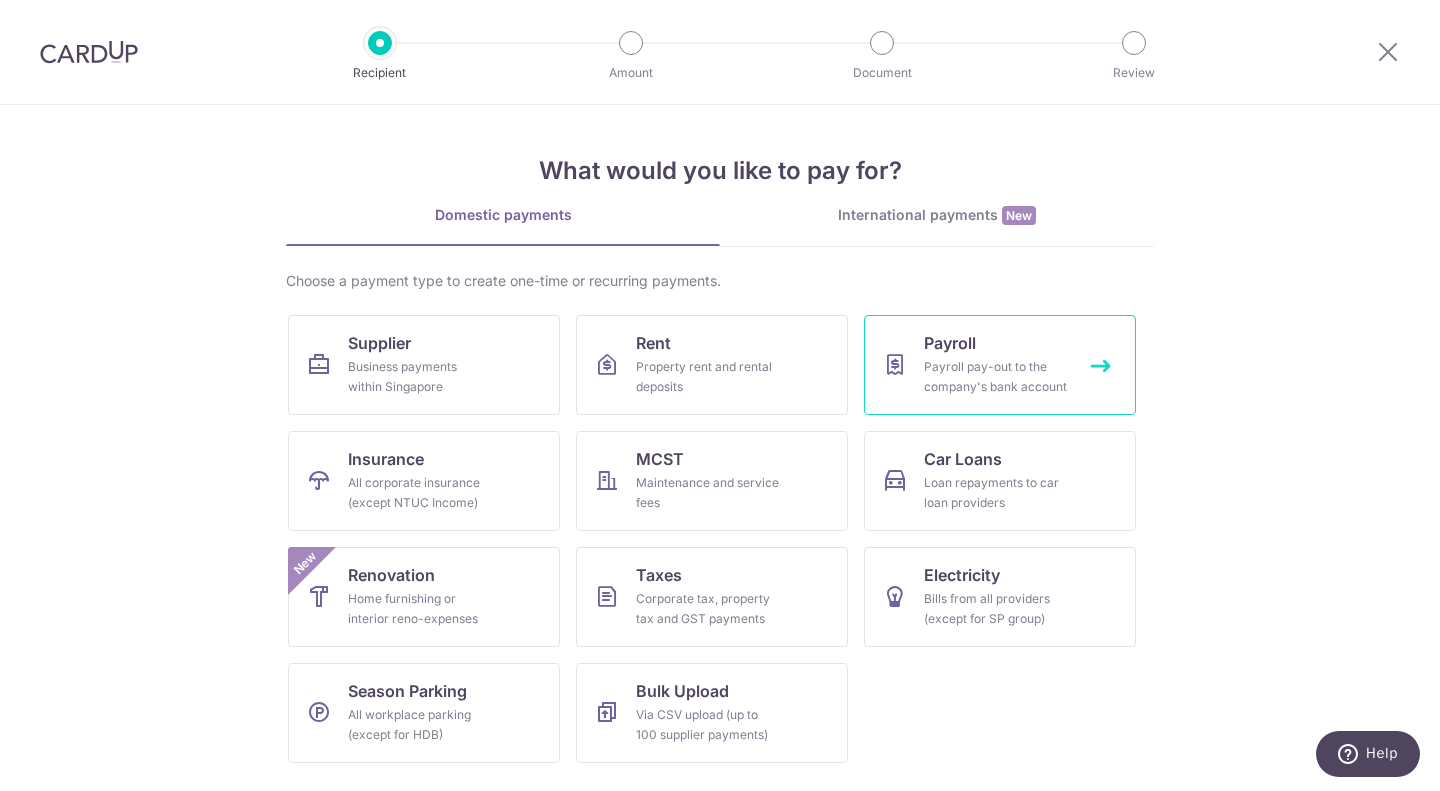 click on "Payroll Payroll pay-out to the company's bank account" at bounding box center (1000, 365) 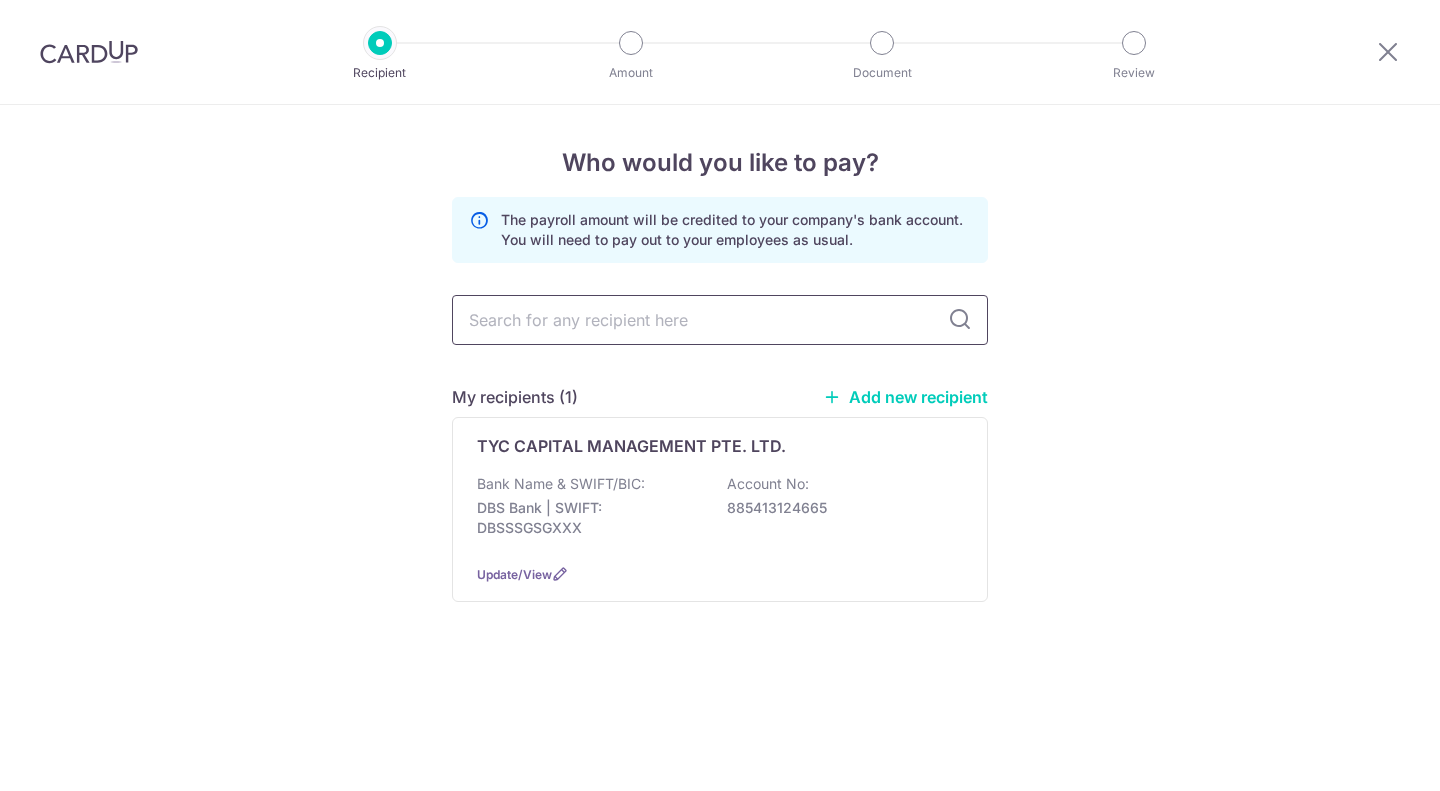scroll, scrollTop: 0, scrollLeft: 0, axis: both 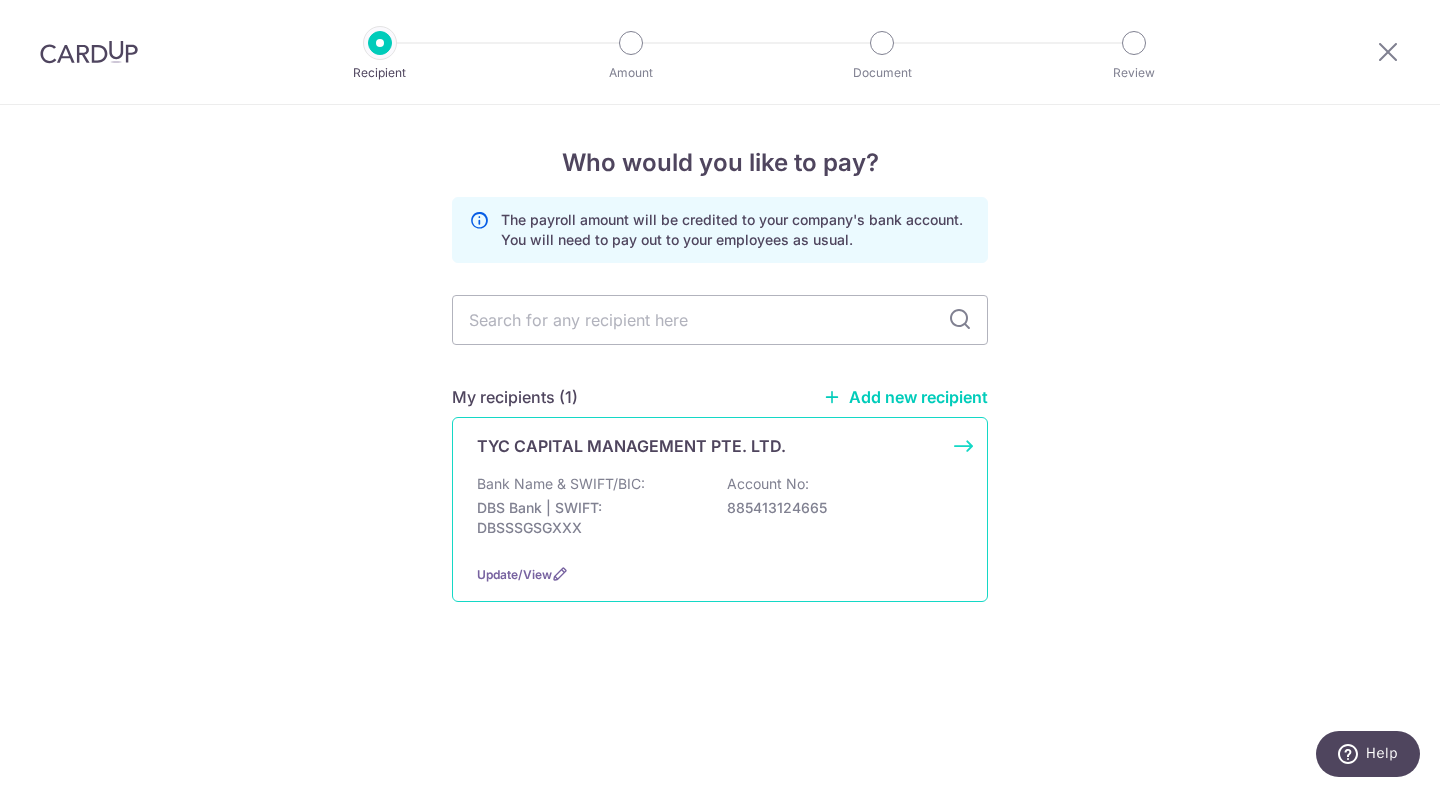 click on "885413124665" at bounding box center [839, 508] 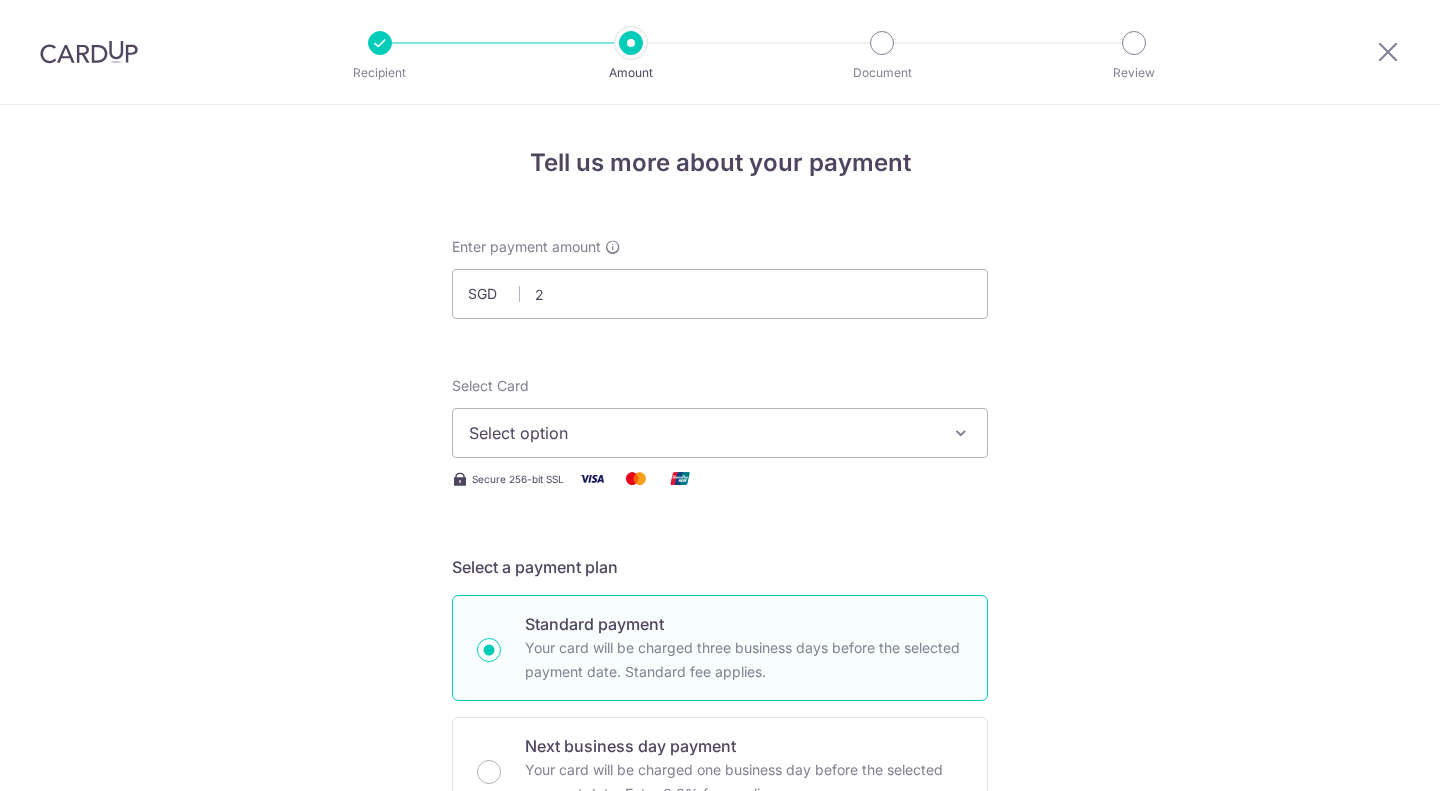 scroll, scrollTop: 0, scrollLeft: 0, axis: both 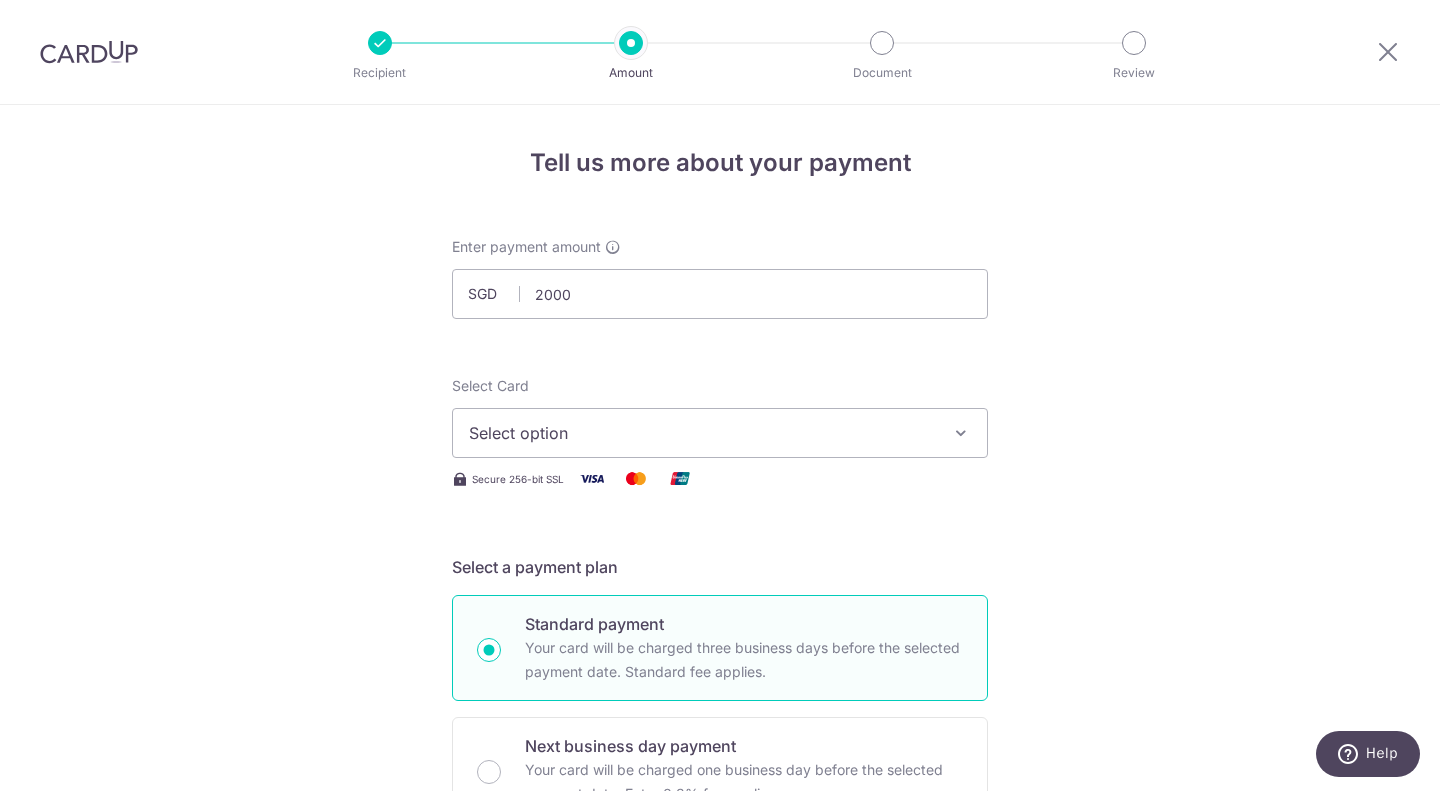 type on "2,000.00" 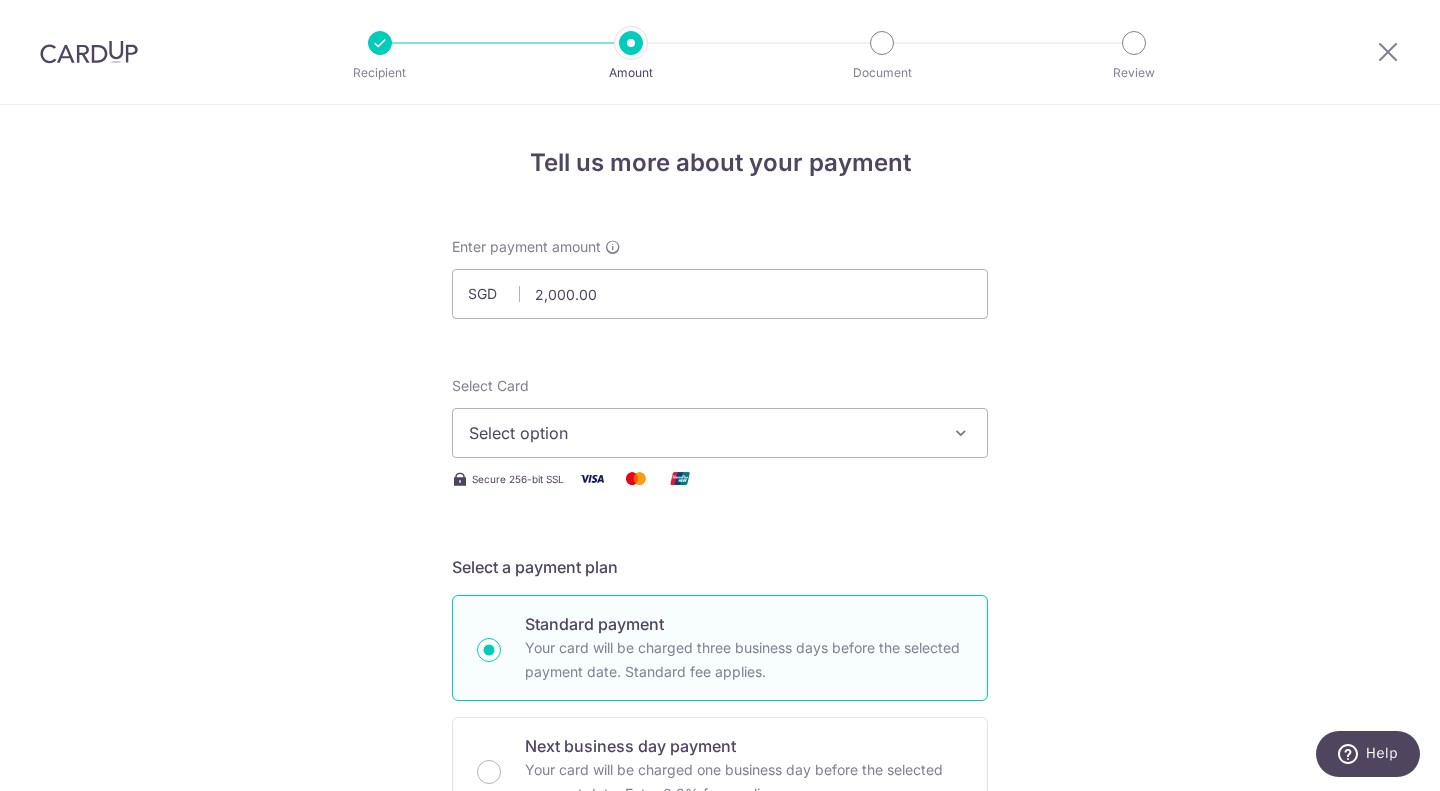 click on "Select option" at bounding box center (702, 433) 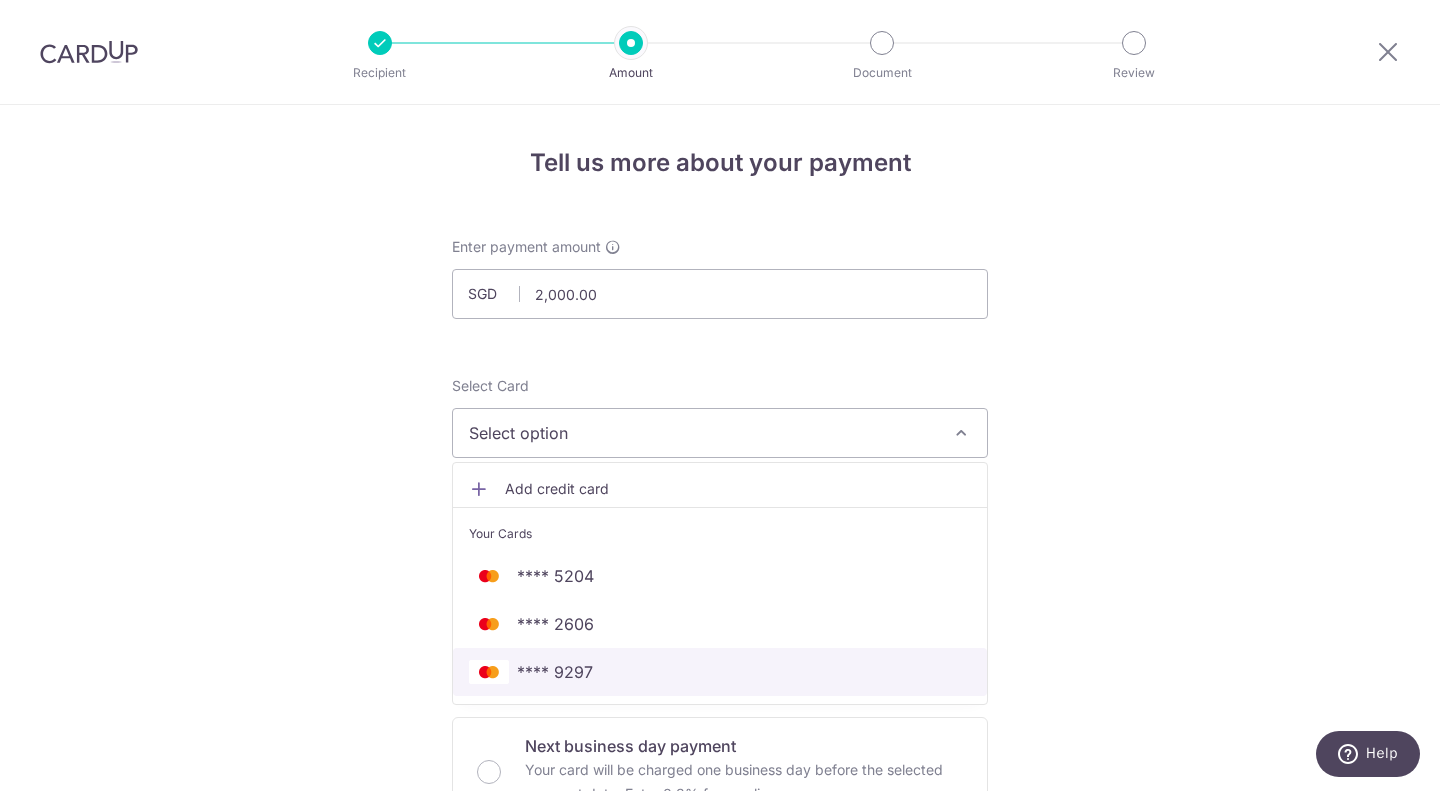 click on "**** 9297" at bounding box center (720, 672) 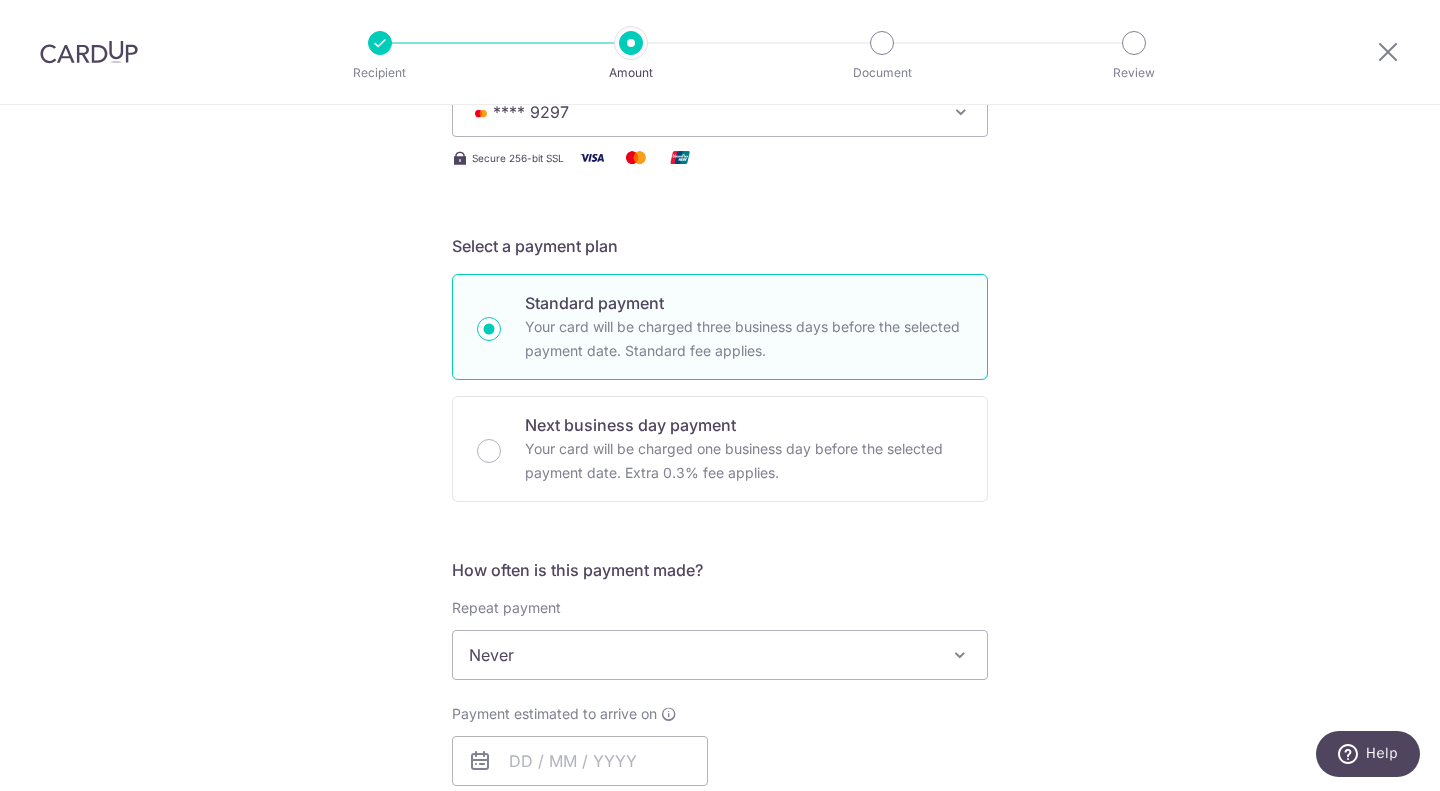 scroll, scrollTop: 323, scrollLeft: 0, axis: vertical 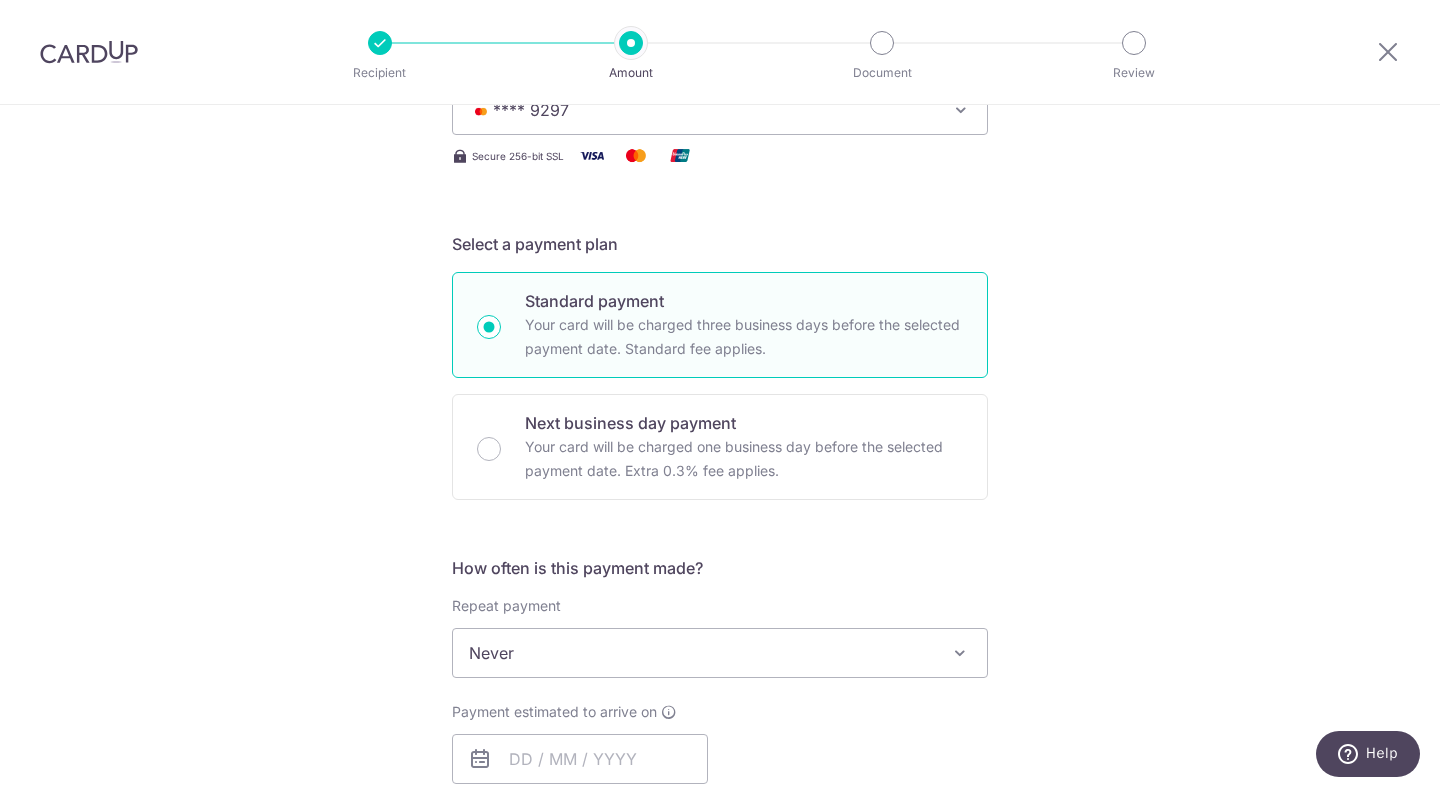 click on "Never" at bounding box center [720, 653] 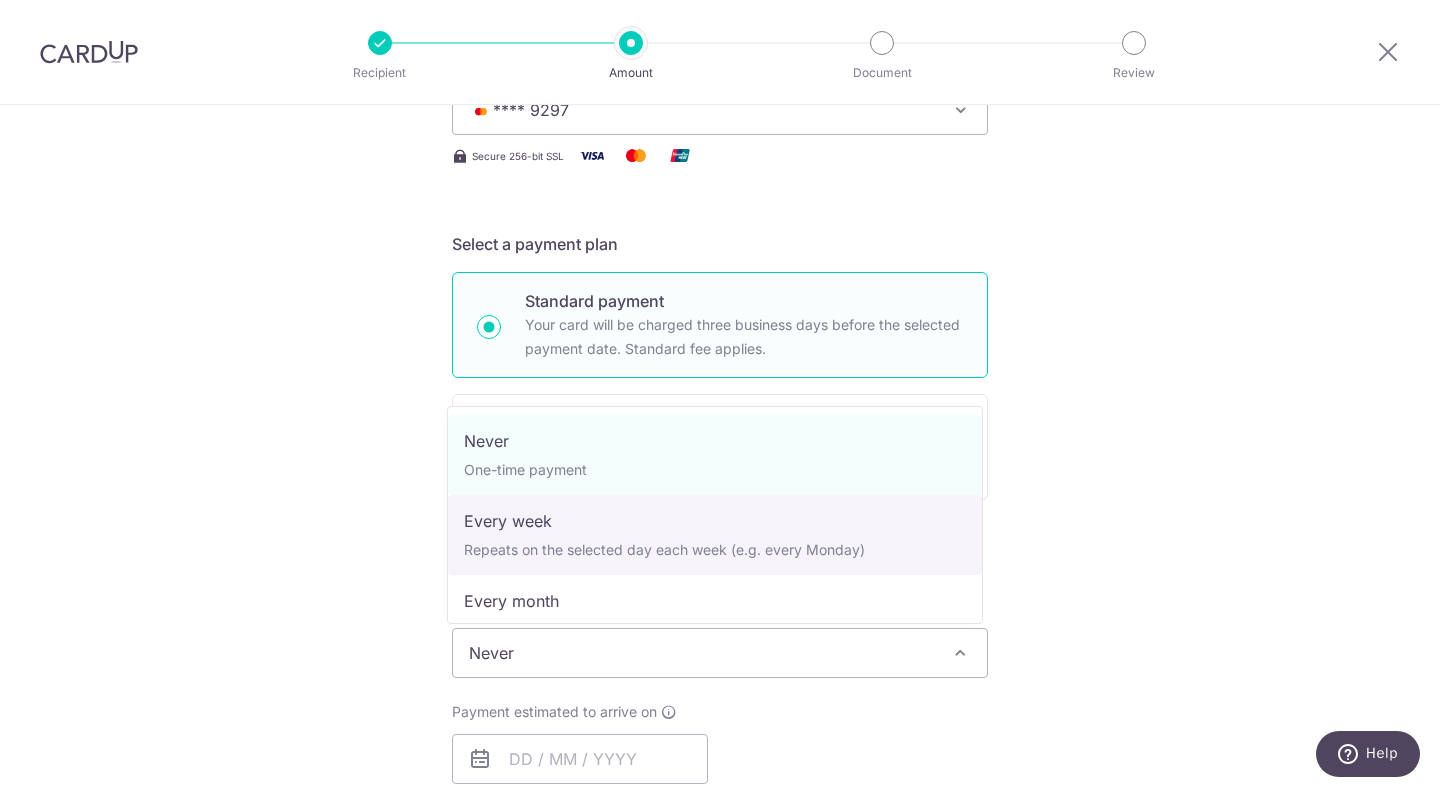 click on "Tell us more about your payment
Enter payment amount
SGD
2,000.00
2000.00
Select Card
**** 9297
Add credit card
Your Cards
**** 5204
**** 2606
**** 9297
Secure 256-bit SSL
Text
New card details
Card" at bounding box center (720, 743) 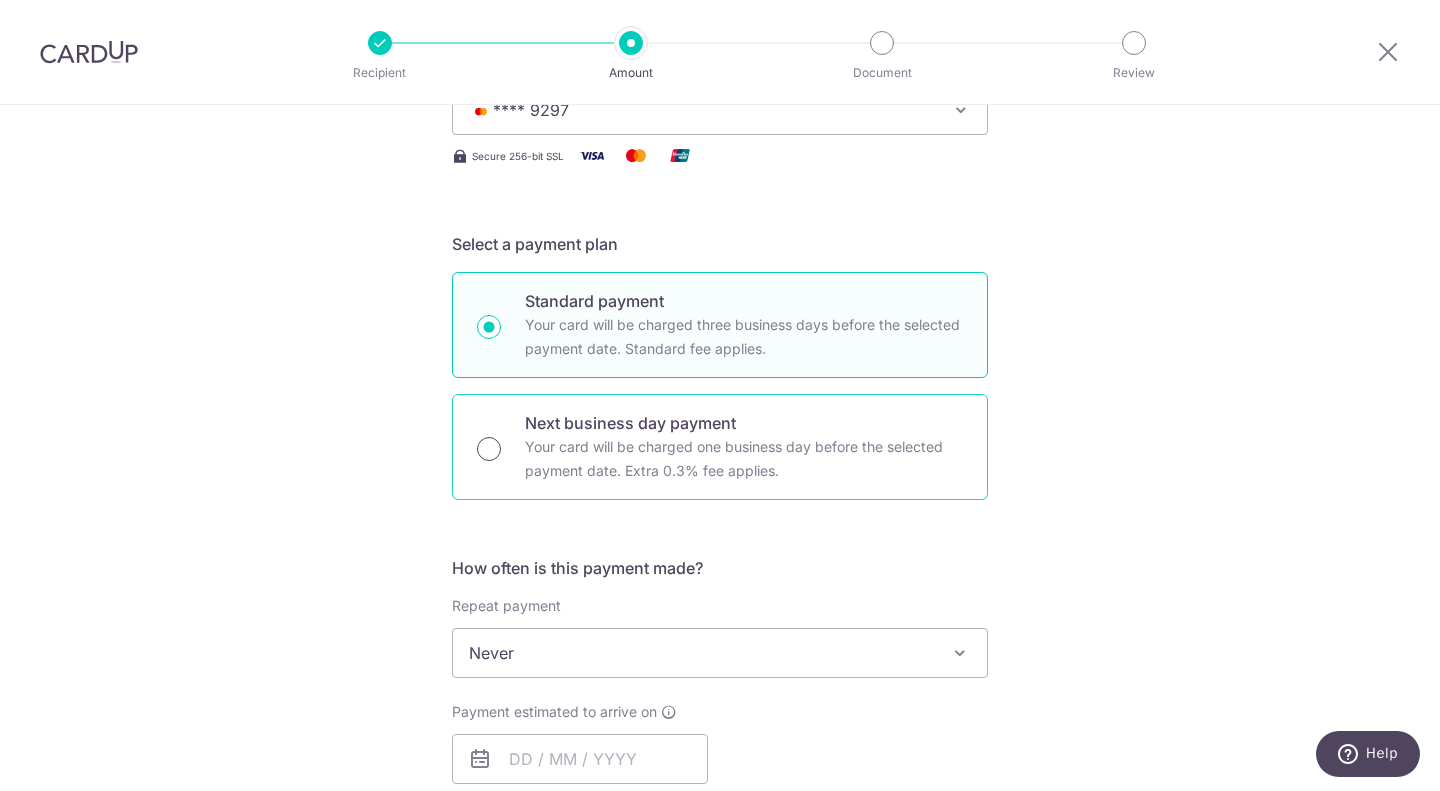 click on "Next business day payment
Your card will be charged one business day before the selected payment date. Extra 0.3% fee applies." at bounding box center [489, 449] 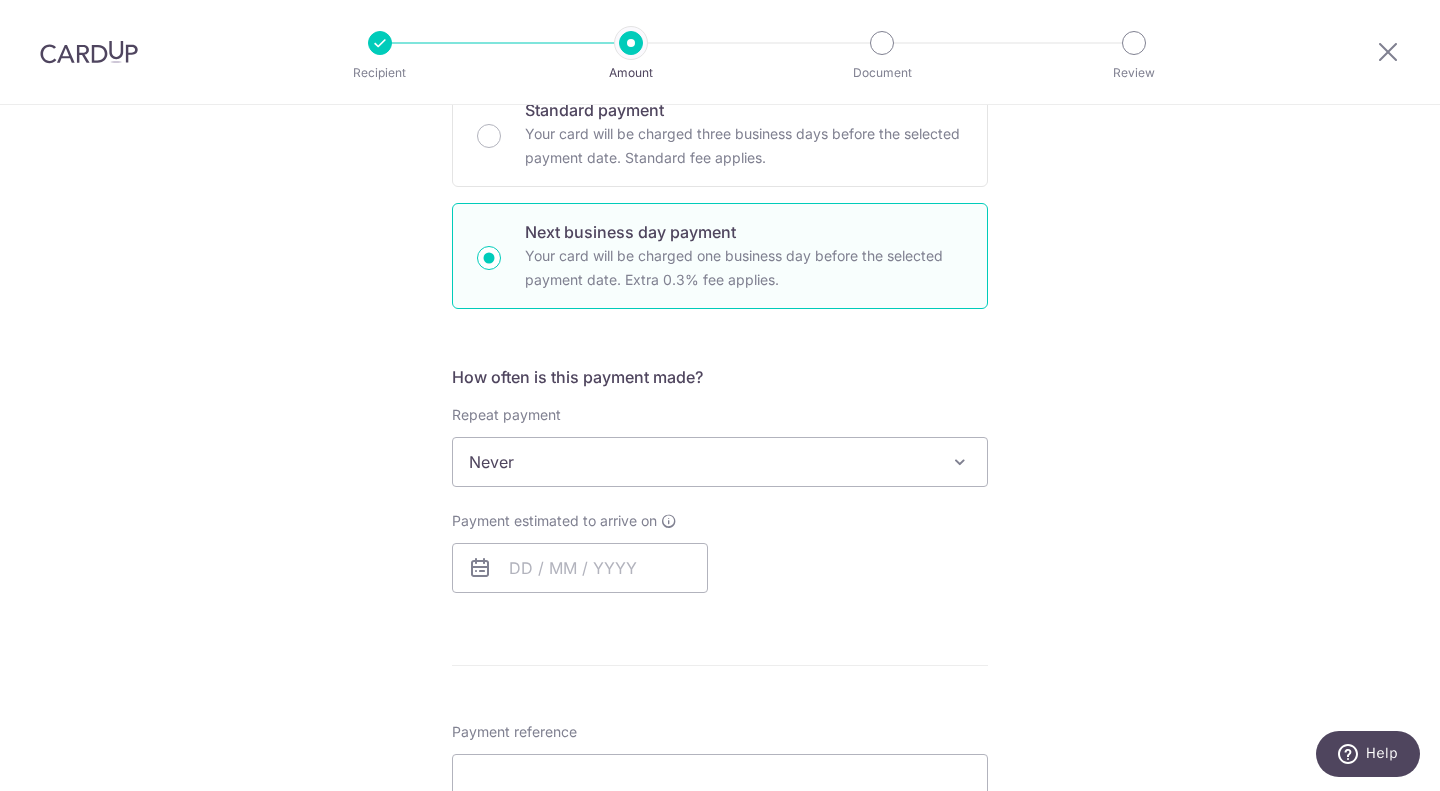 scroll, scrollTop: 530, scrollLeft: 0, axis: vertical 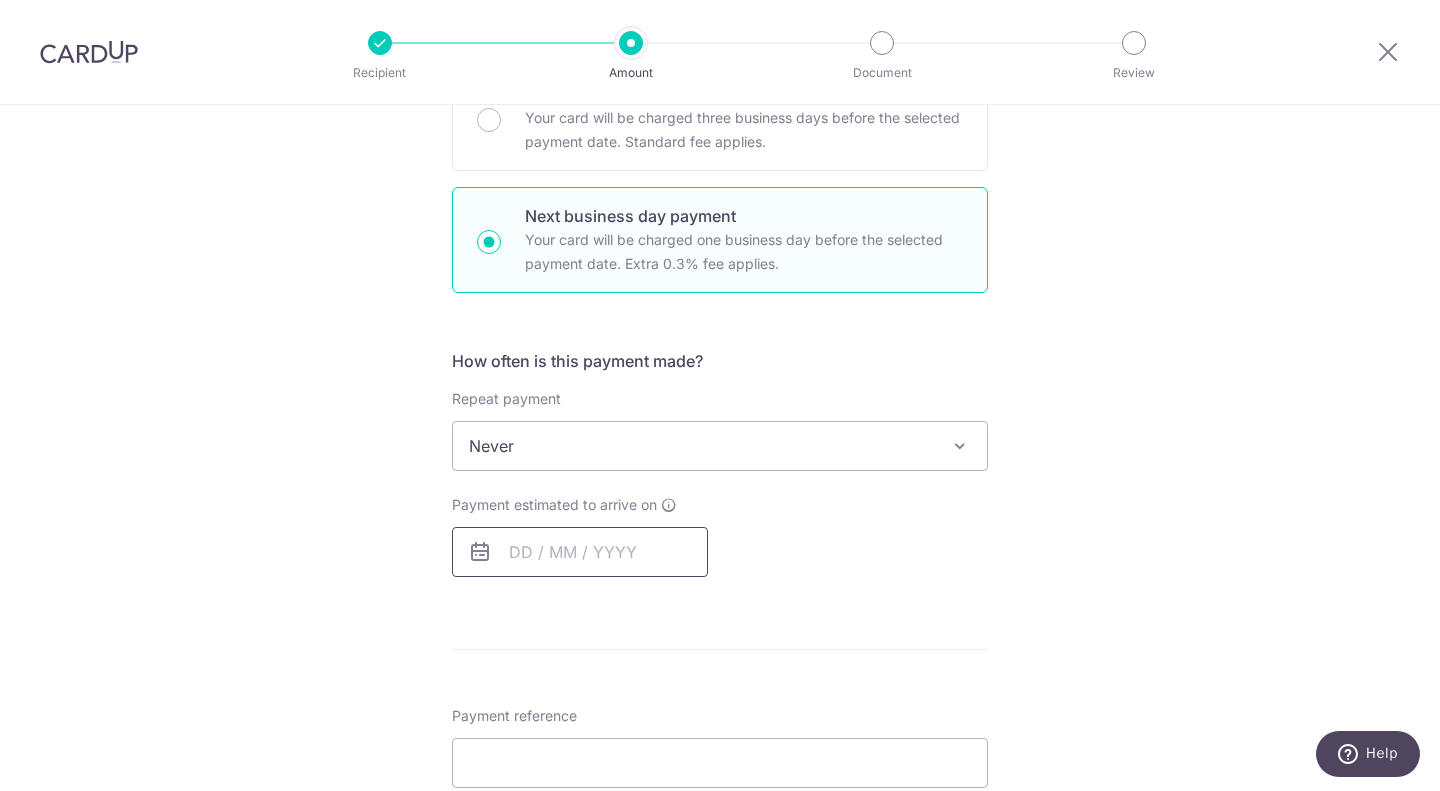 click at bounding box center (580, 552) 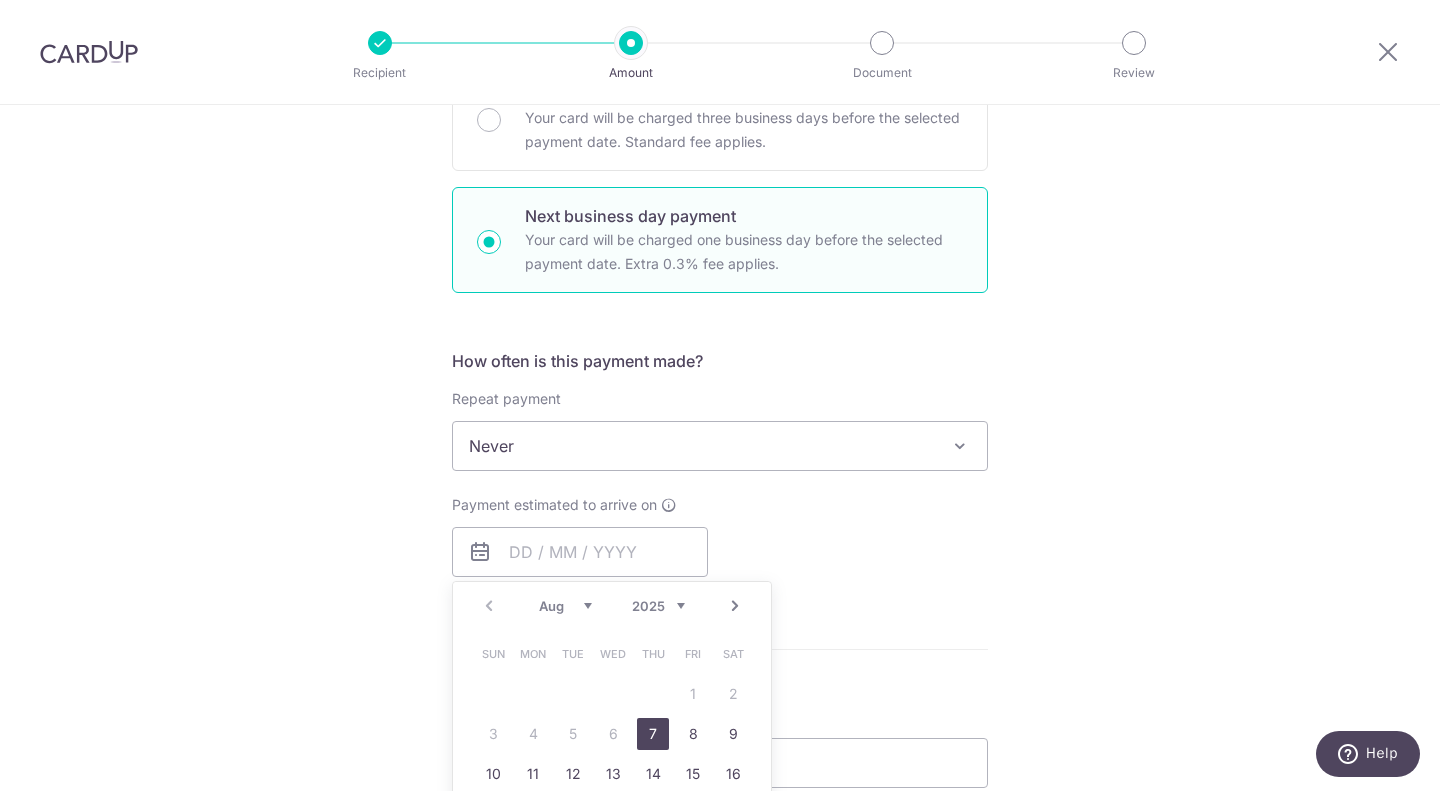click on "7" at bounding box center [653, 734] 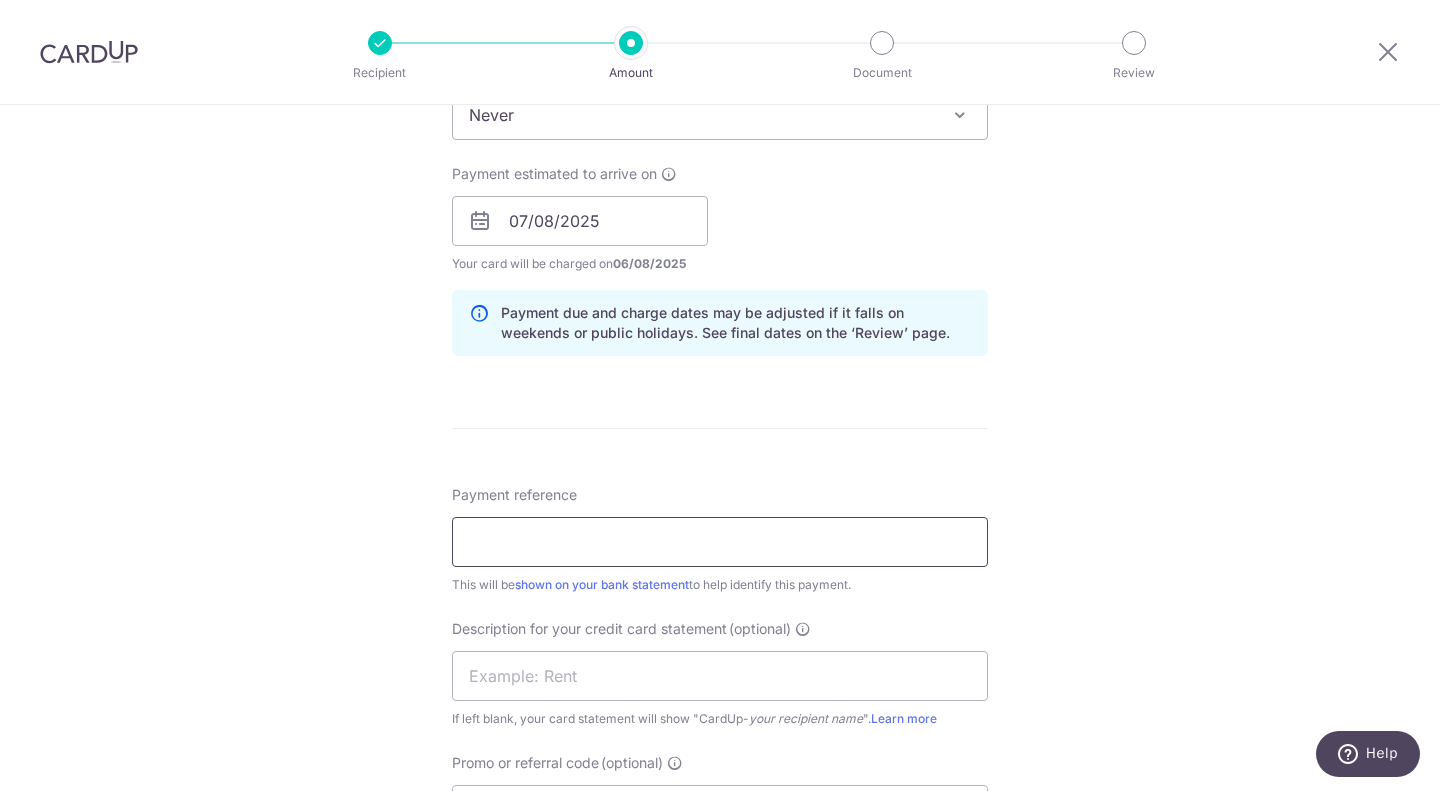 scroll, scrollTop: 862, scrollLeft: 0, axis: vertical 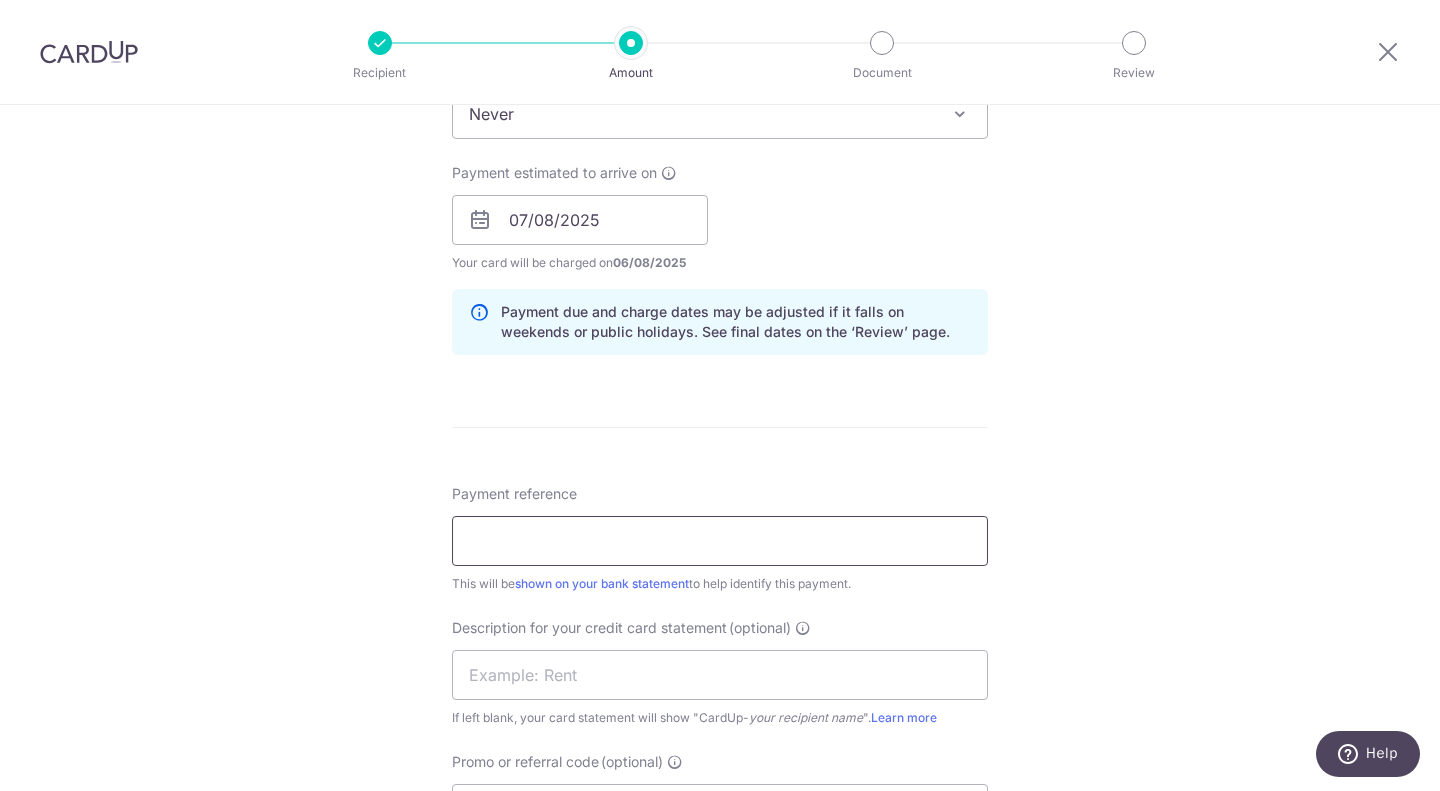 click on "Payment reference" at bounding box center (720, 541) 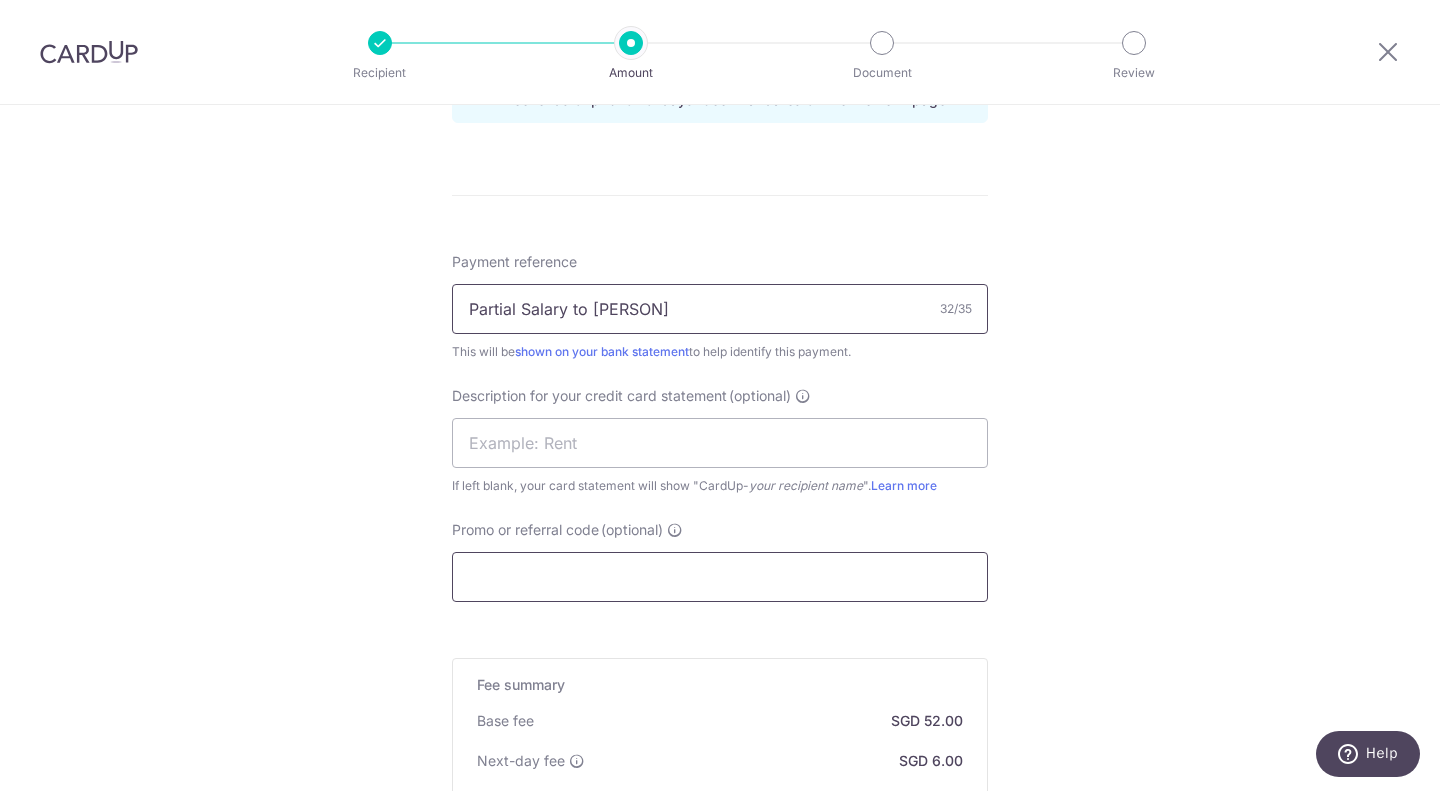 scroll, scrollTop: 1416, scrollLeft: 0, axis: vertical 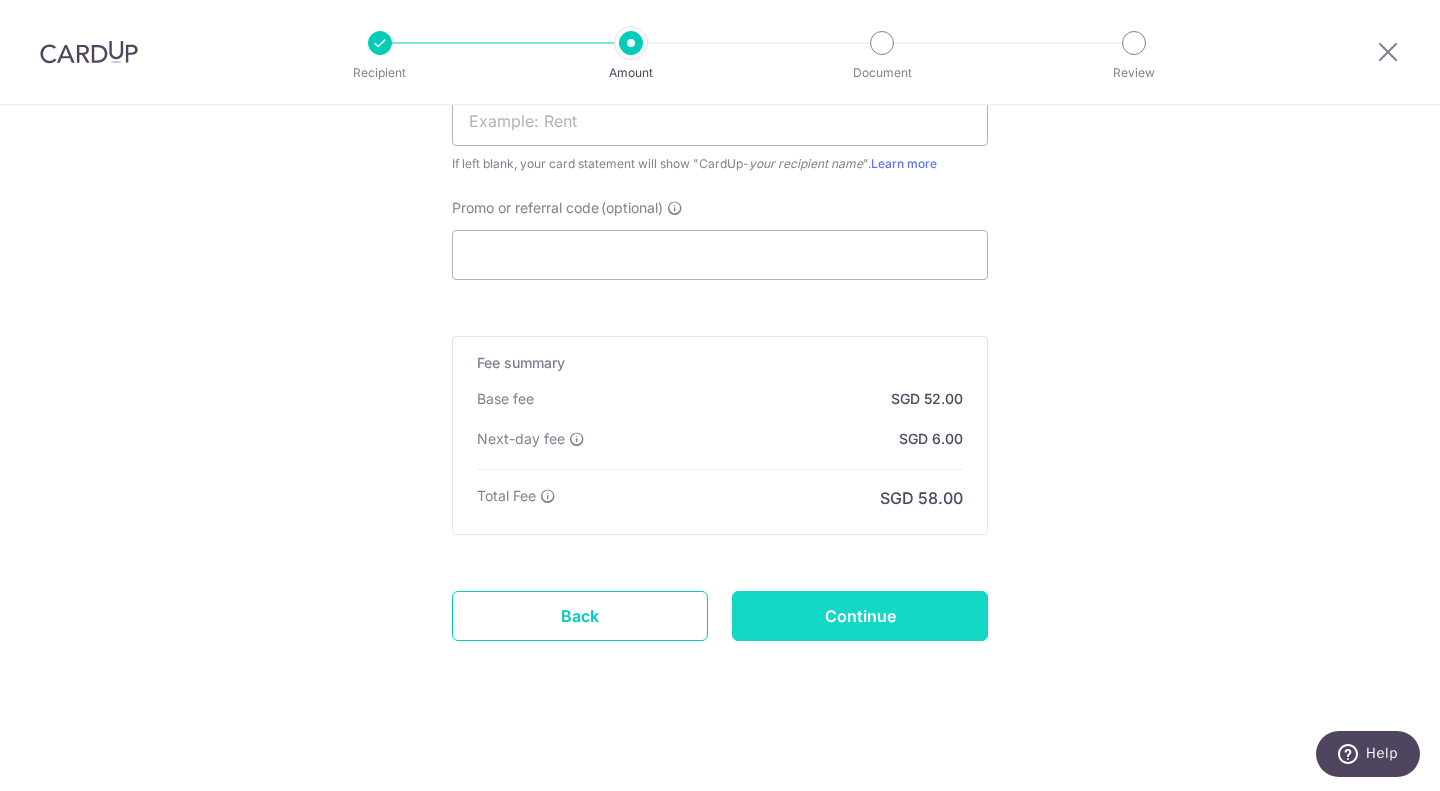type on "Partial Salary to Tan Yoke Chang" 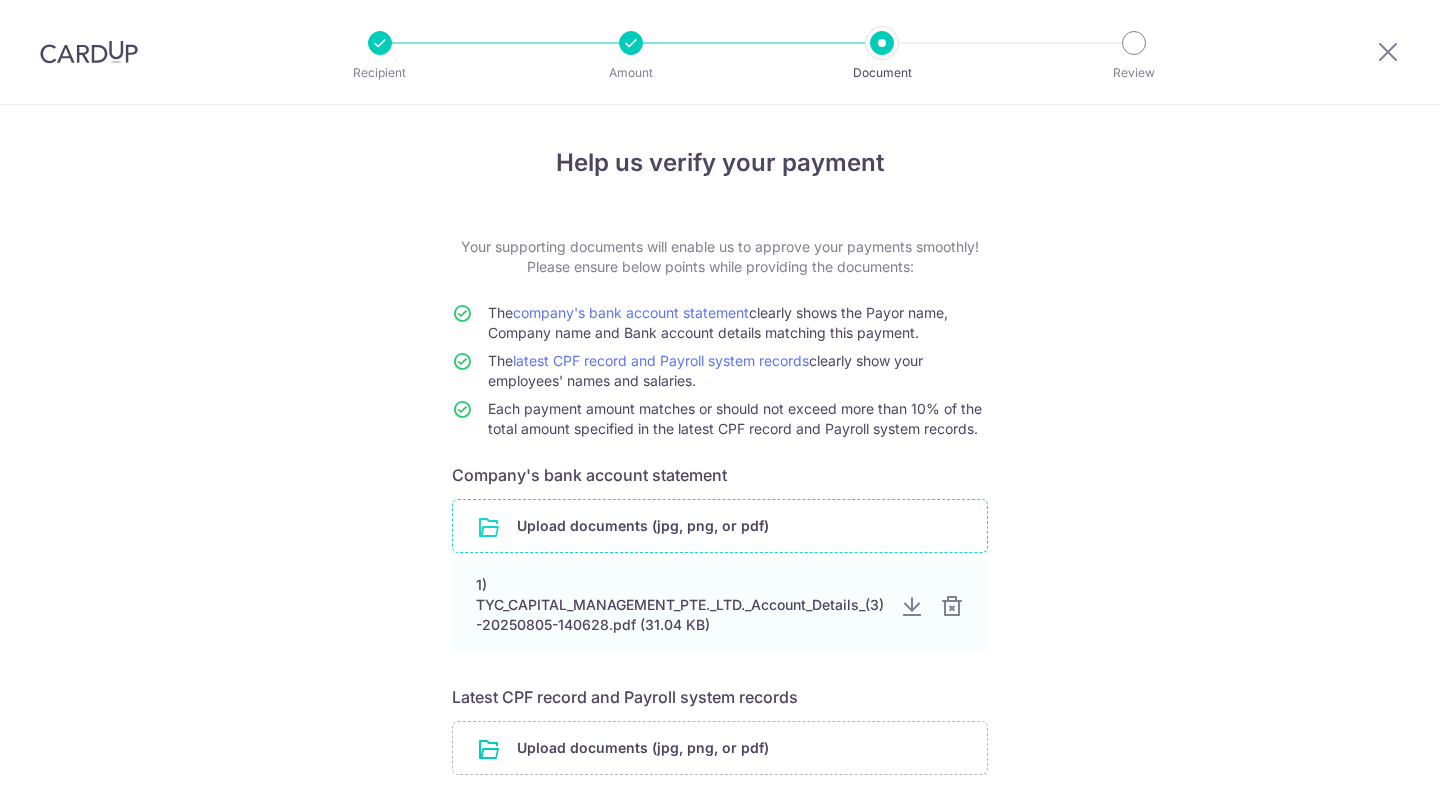 scroll, scrollTop: 0, scrollLeft: 0, axis: both 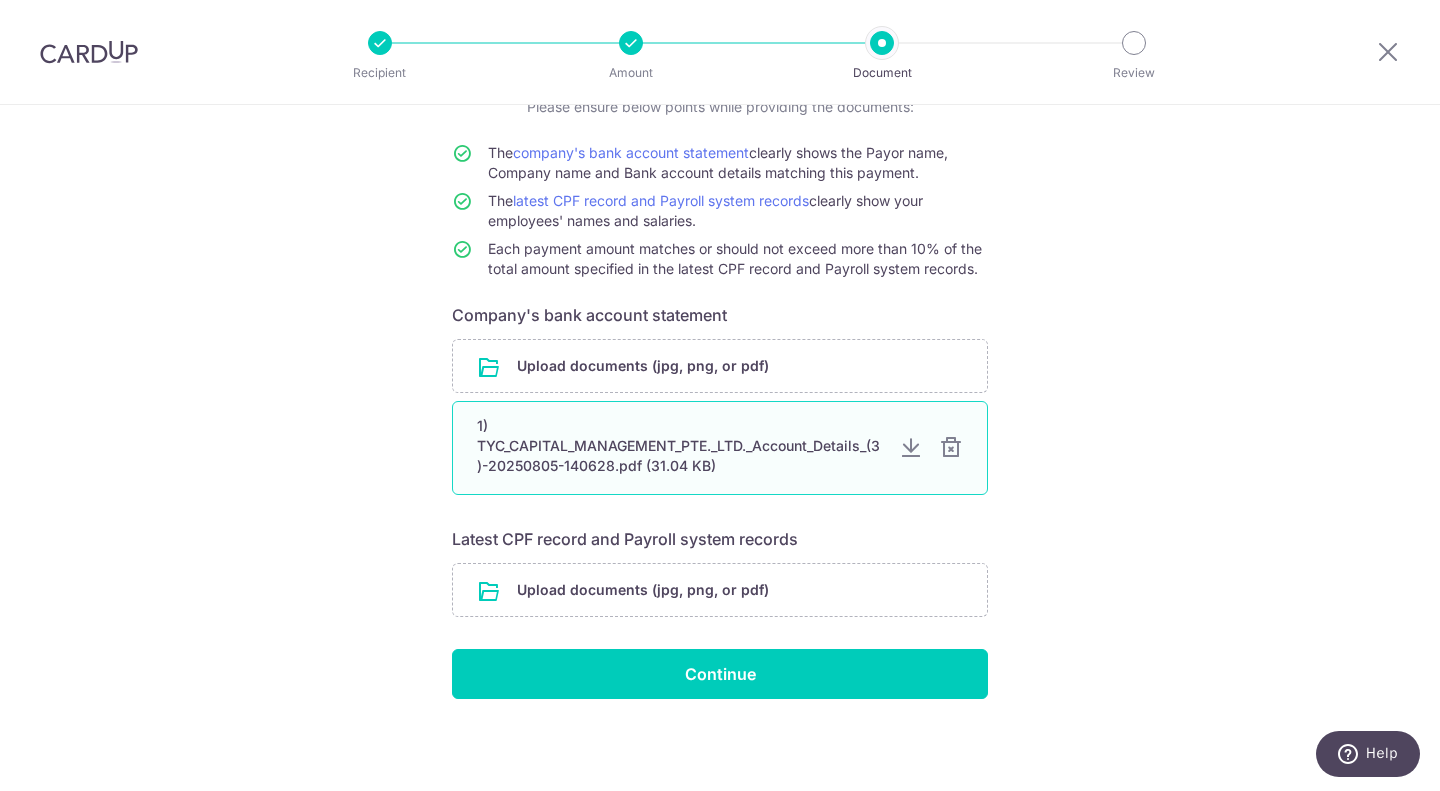 click on "1) TYC_CAPITAL_MANAGEMENT_PTE._LTD._Account_Details_(3)-20250805-140628.pdf (31.04 KB)" at bounding box center (680, 446) 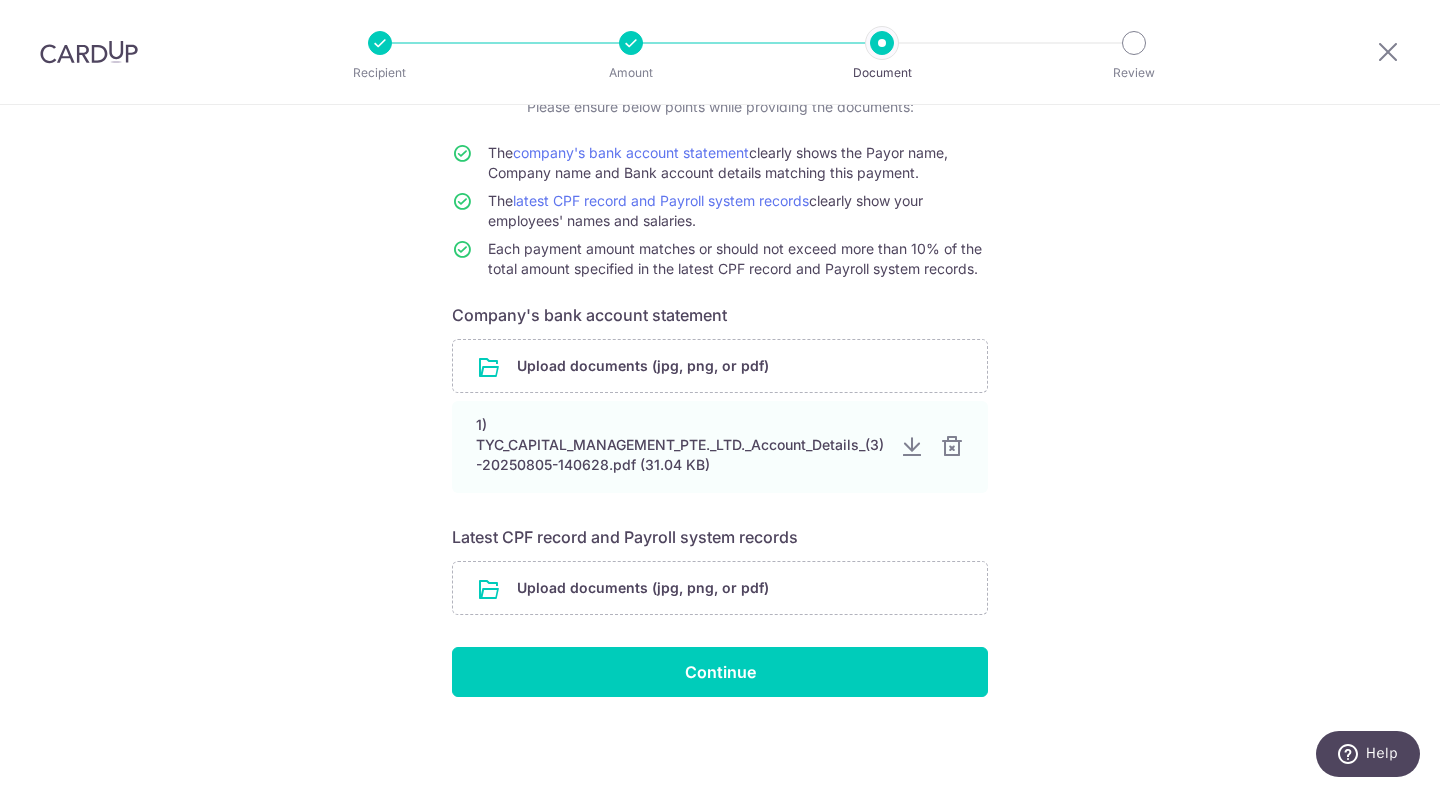click on "Help us verify your payment
Your supporting documents will enable us to approve your payments smoothly!  Please ensure below points while providing the documents:
The  company's bank account statement  clearly shows the Payor name, Company name and Bank account details matching this payment.
The  latest CPF record and Payroll system records  clearly show your employees' names and salaries.
Each payment amount matches or should not exceed more than 10% of the total amount specified in the latest CPF record and Payroll system records.
Company's bank account statement
Upload documents (jpg, png, or pdf) 1) TYC_CAPITAL_MANAGEMENT_PTE._LTD._Account_Details_(3)-20250805-140628.pdf (31.04 KB)
Upload documents (jpg, png, or pdf)" at bounding box center [720, 368] 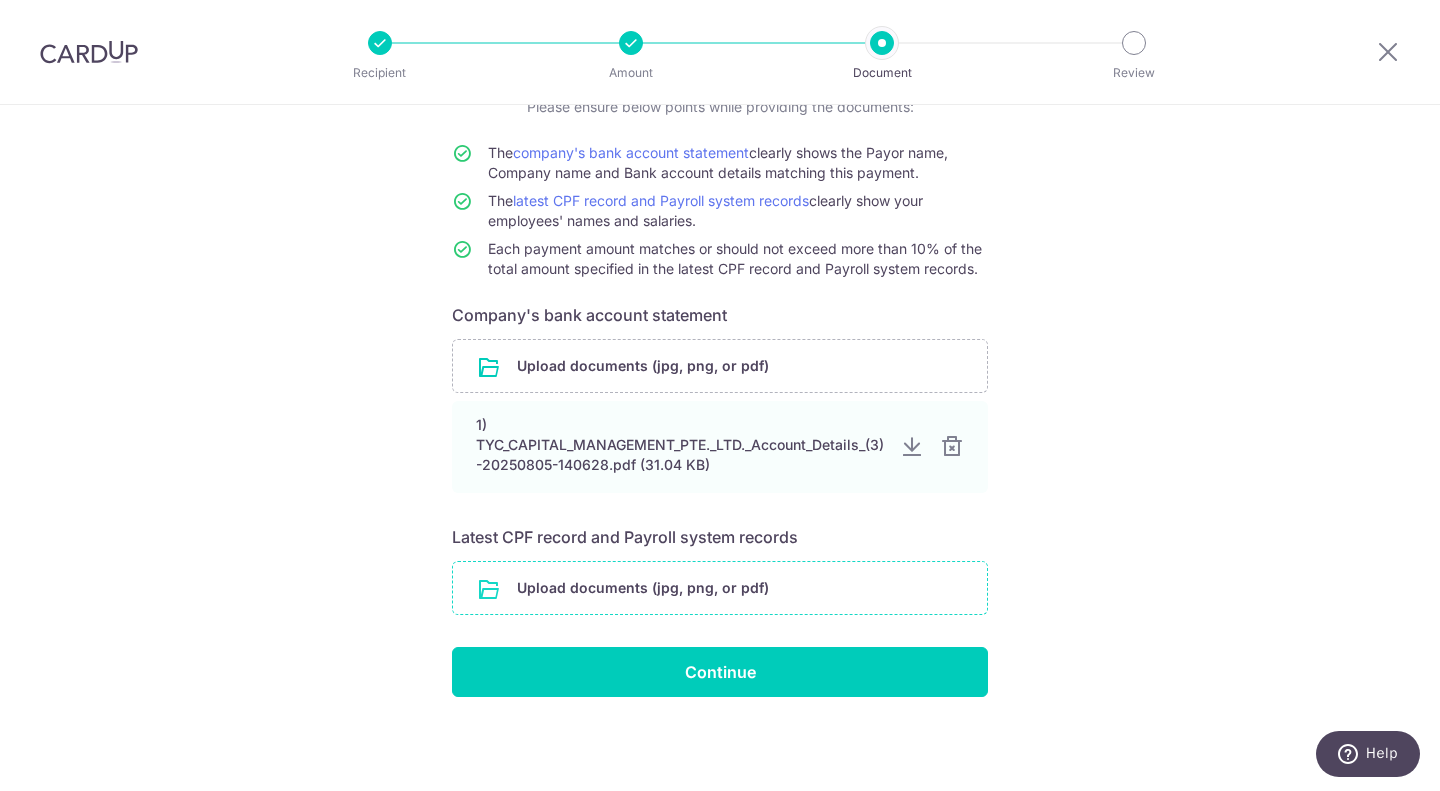 click at bounding box center [720, 588] 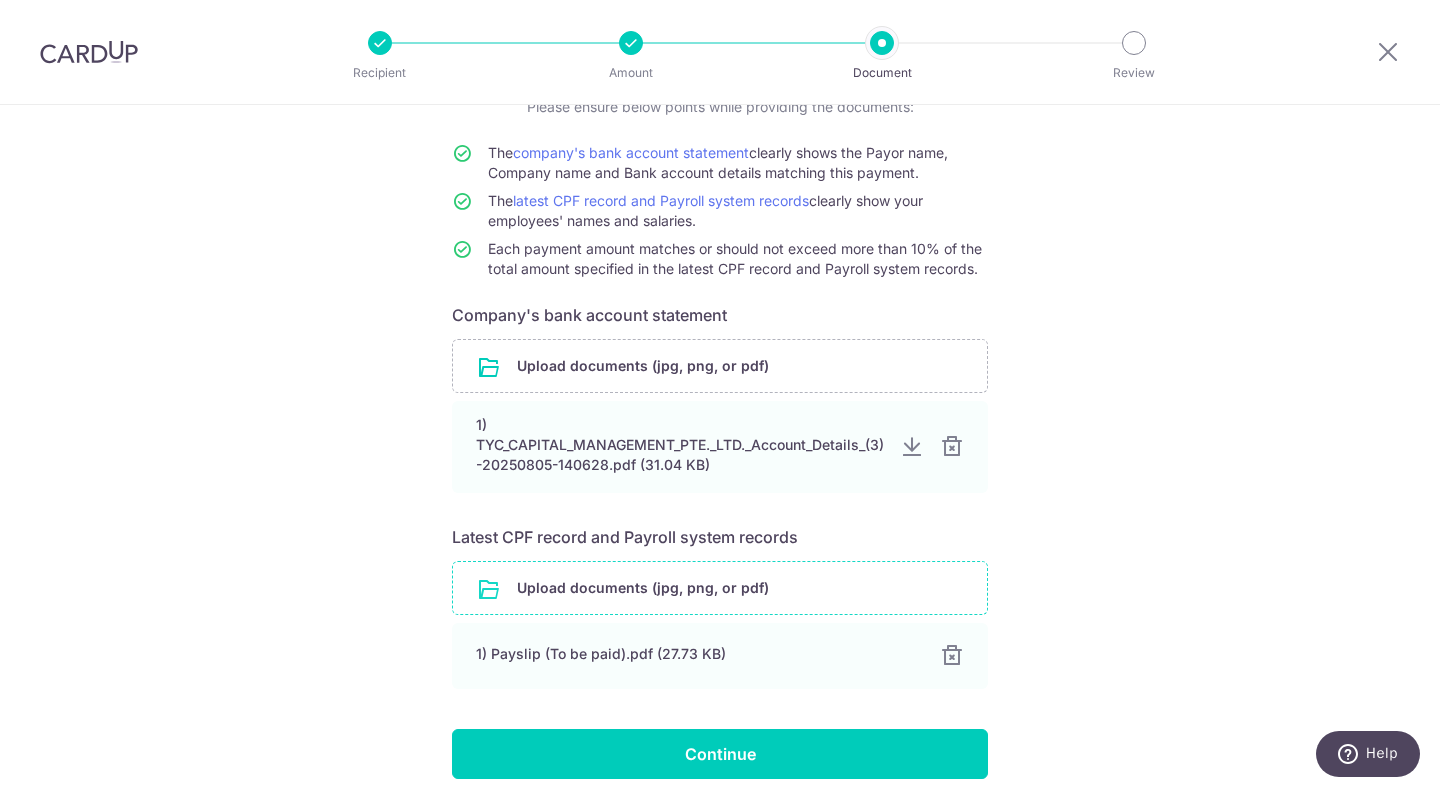 click at bounding box center [720, 588] 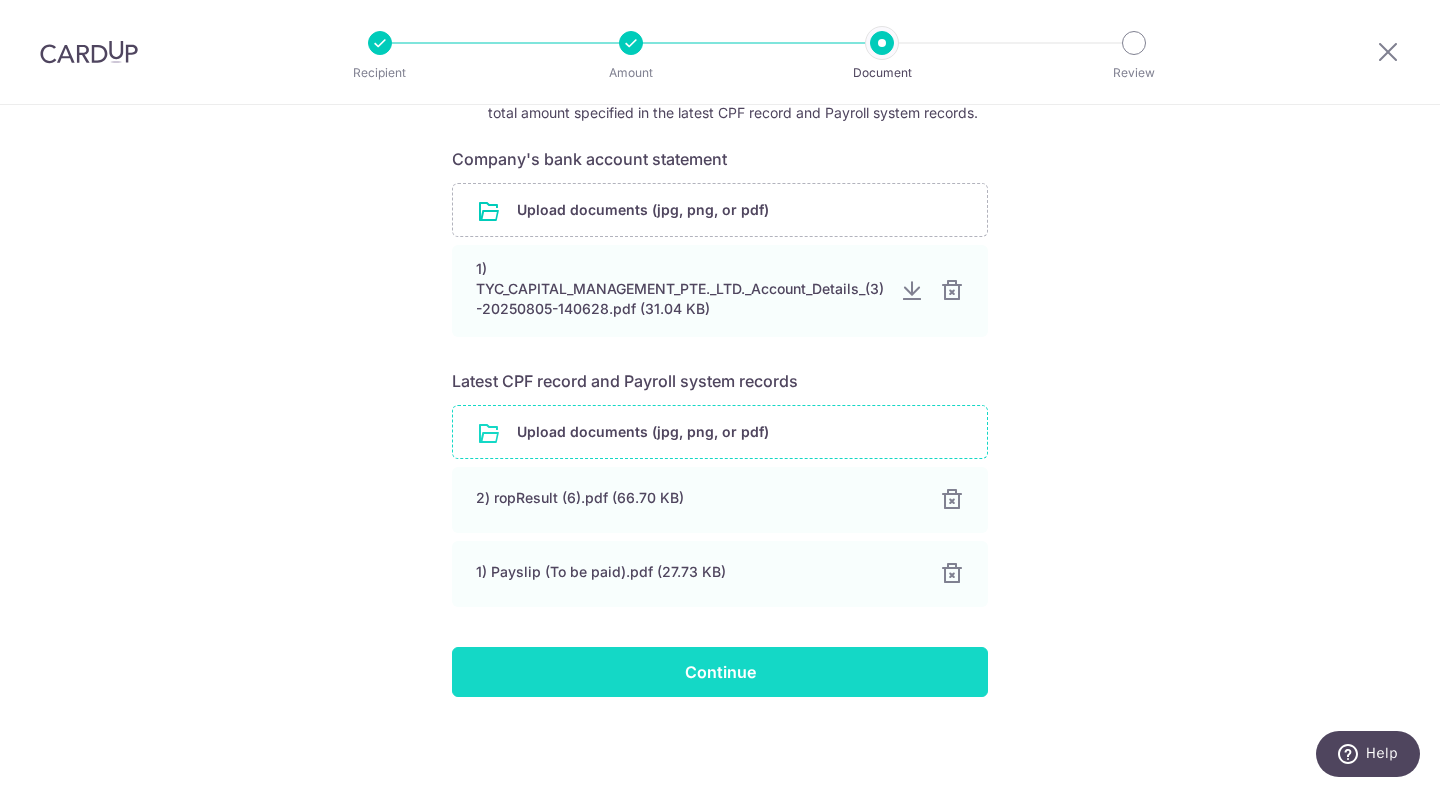 scroll, scrollTop: 316, scrollLeft: 0, axis: vertical 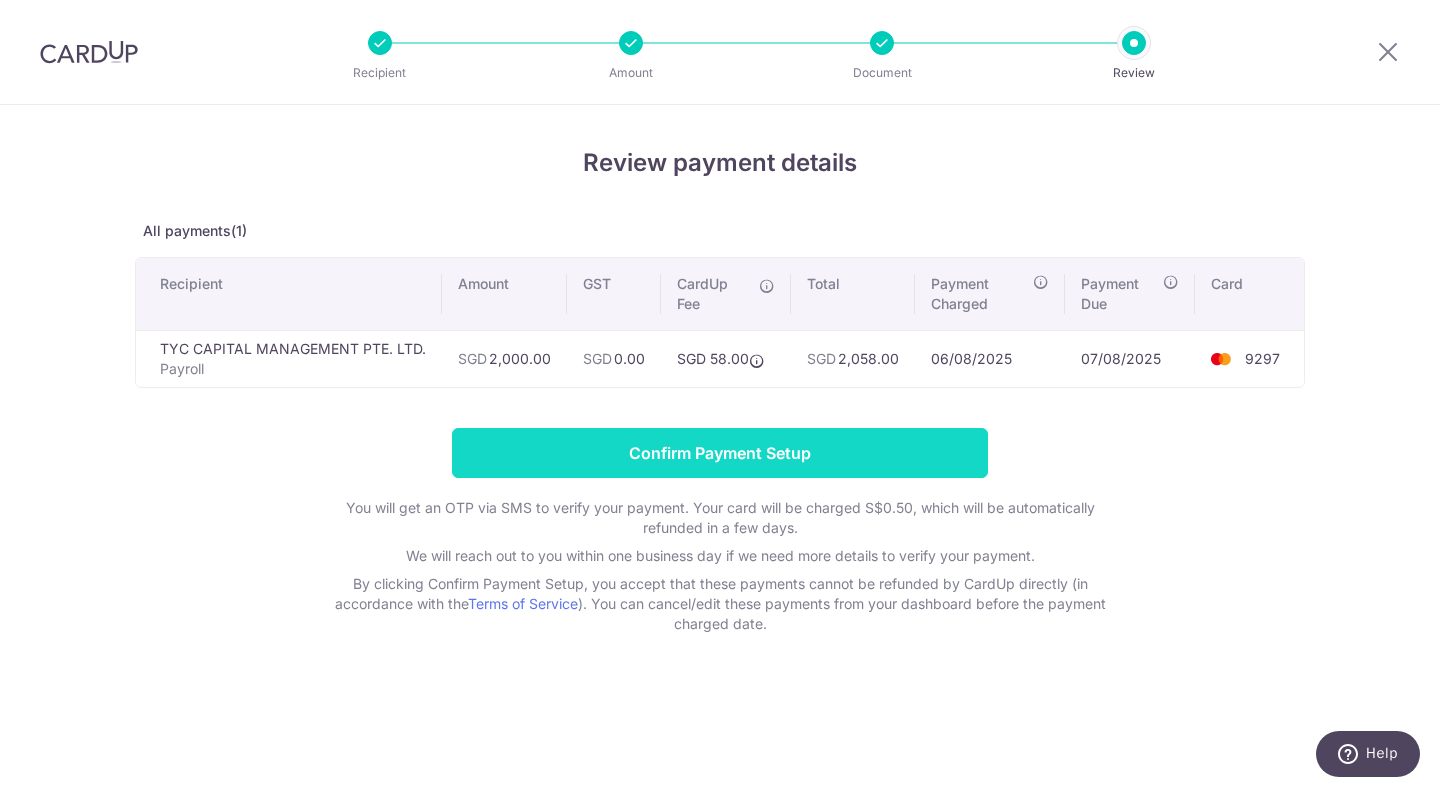 click on "Confirm Payment Setup" at bounding box center [720, 453] 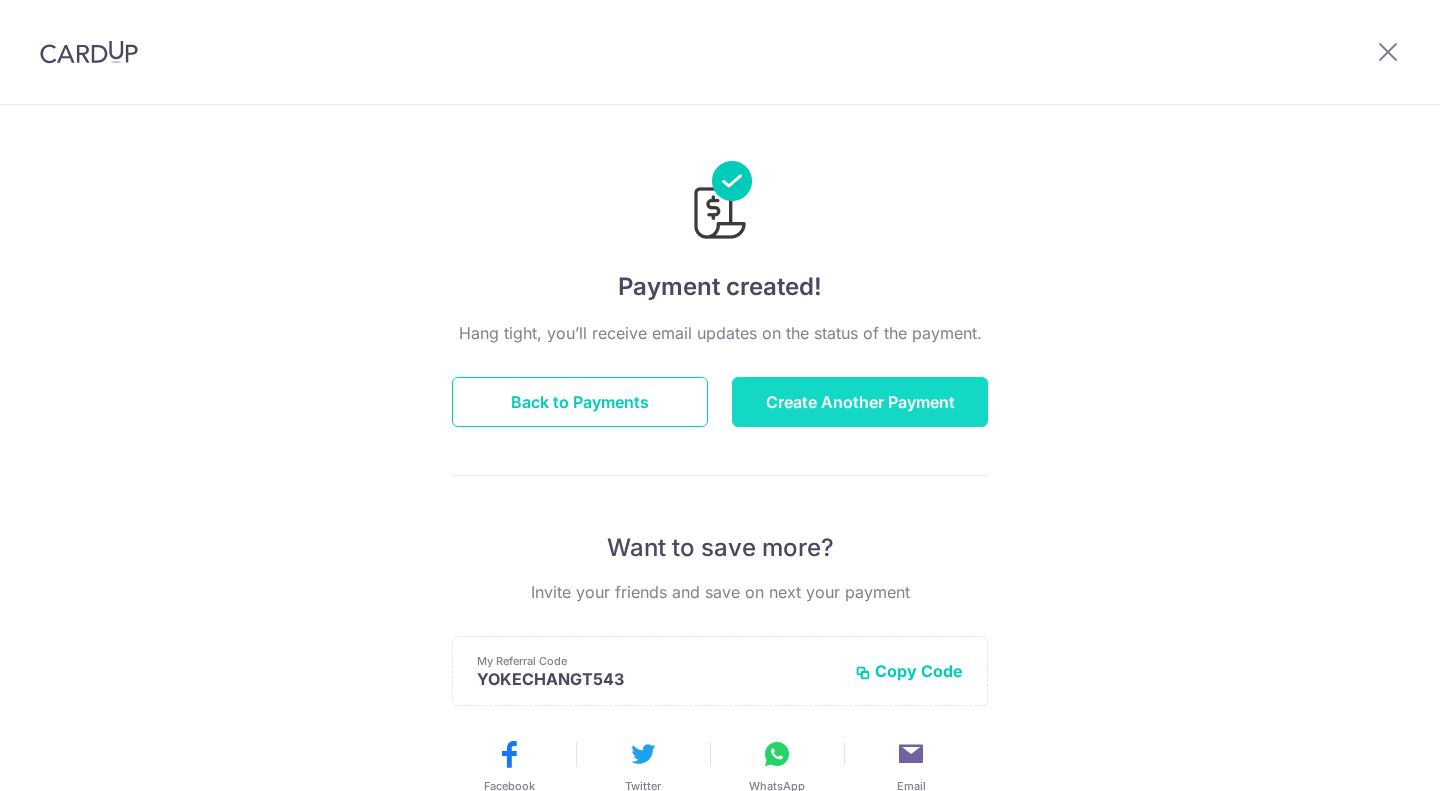 scroll, scrollTop: 0, scrollLeft: 0, axis: both 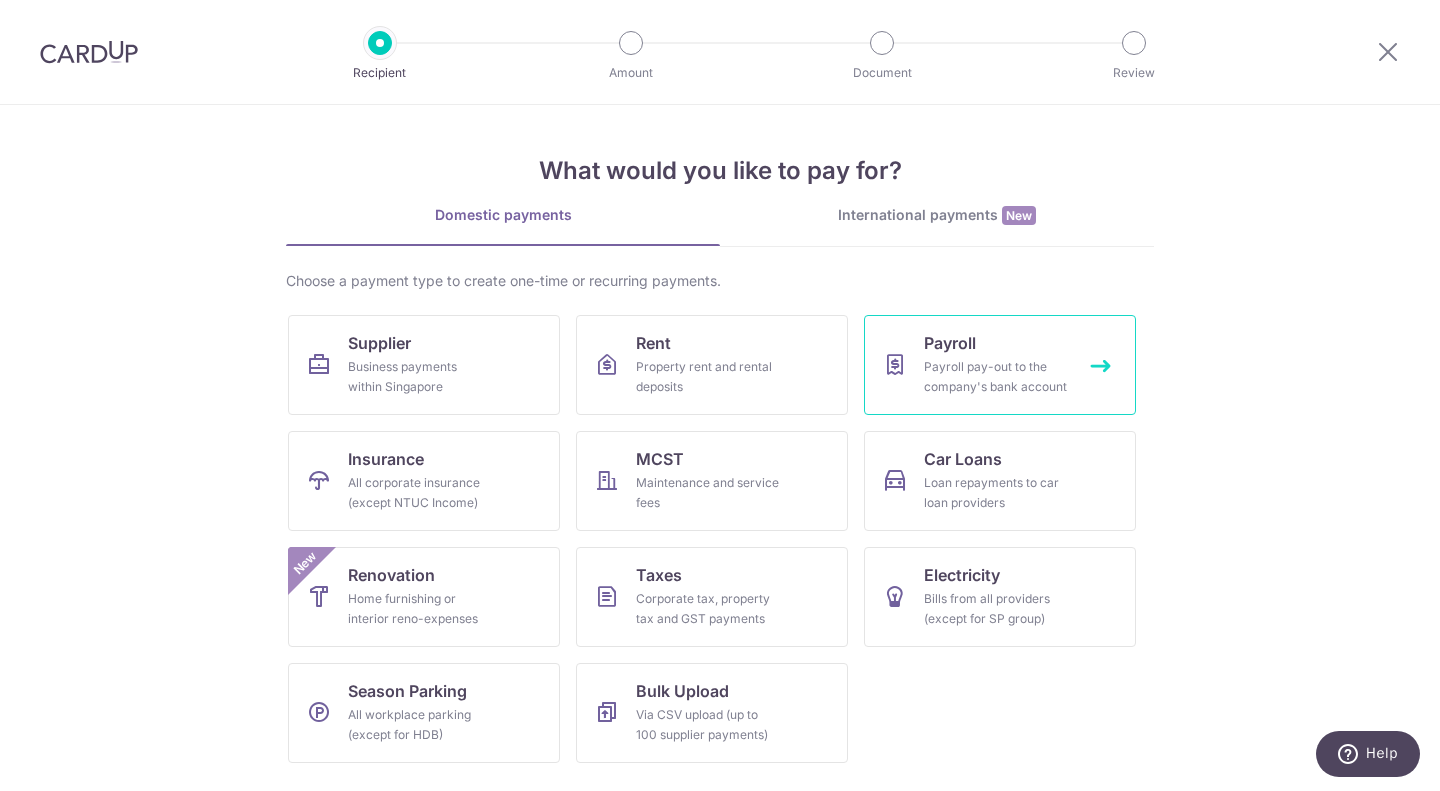 click on "Payroll pay-out to the company's bank account" at bounding box center [996, 377] 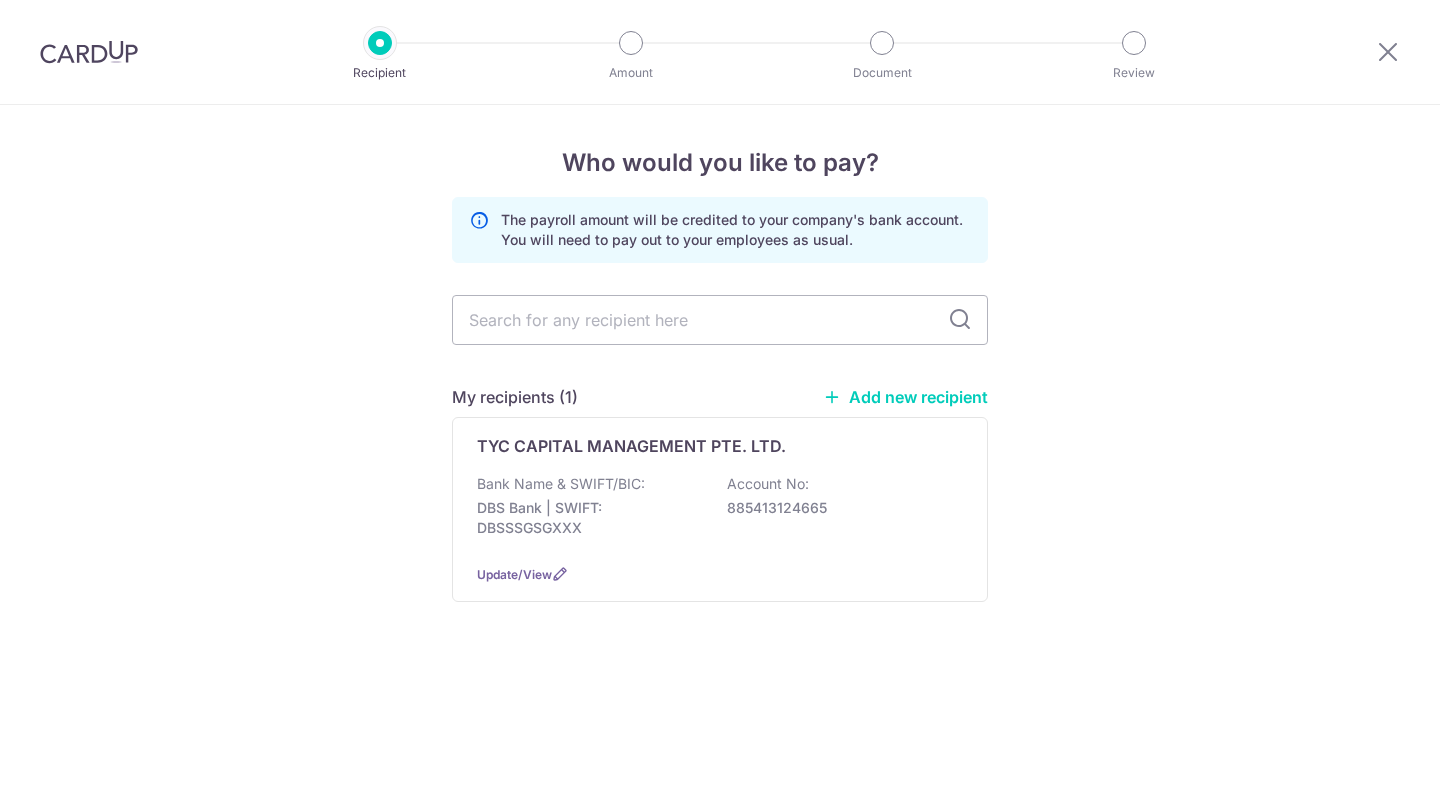 scroll, scrollTop: 0, scrollLeft: 0, axis: both 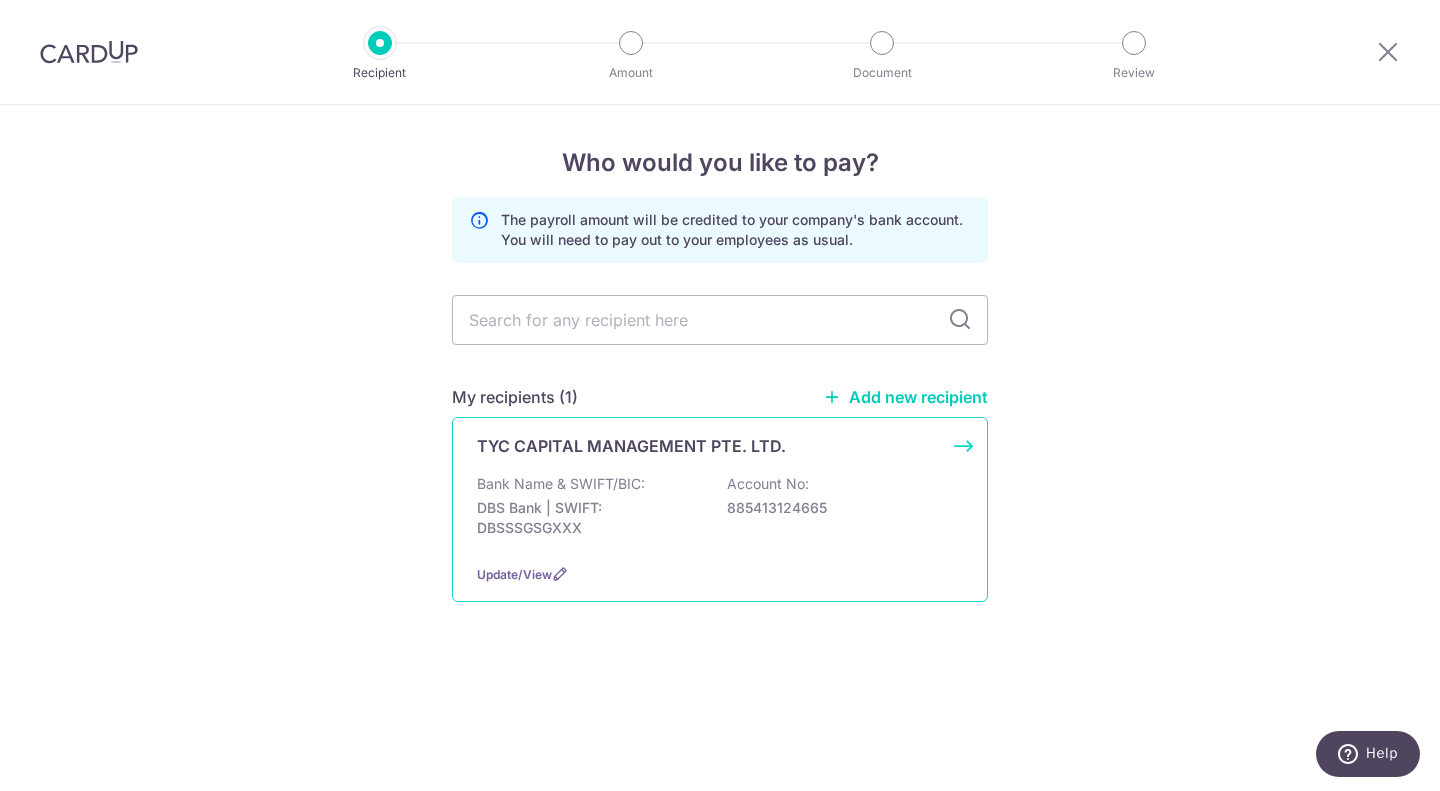 click on "Bank Name & SWIFT/BIC:
[BANK] | SWIFT: [SWIFT]
Account No:
[ACCOUNT]" at bounding box center [720, 511] 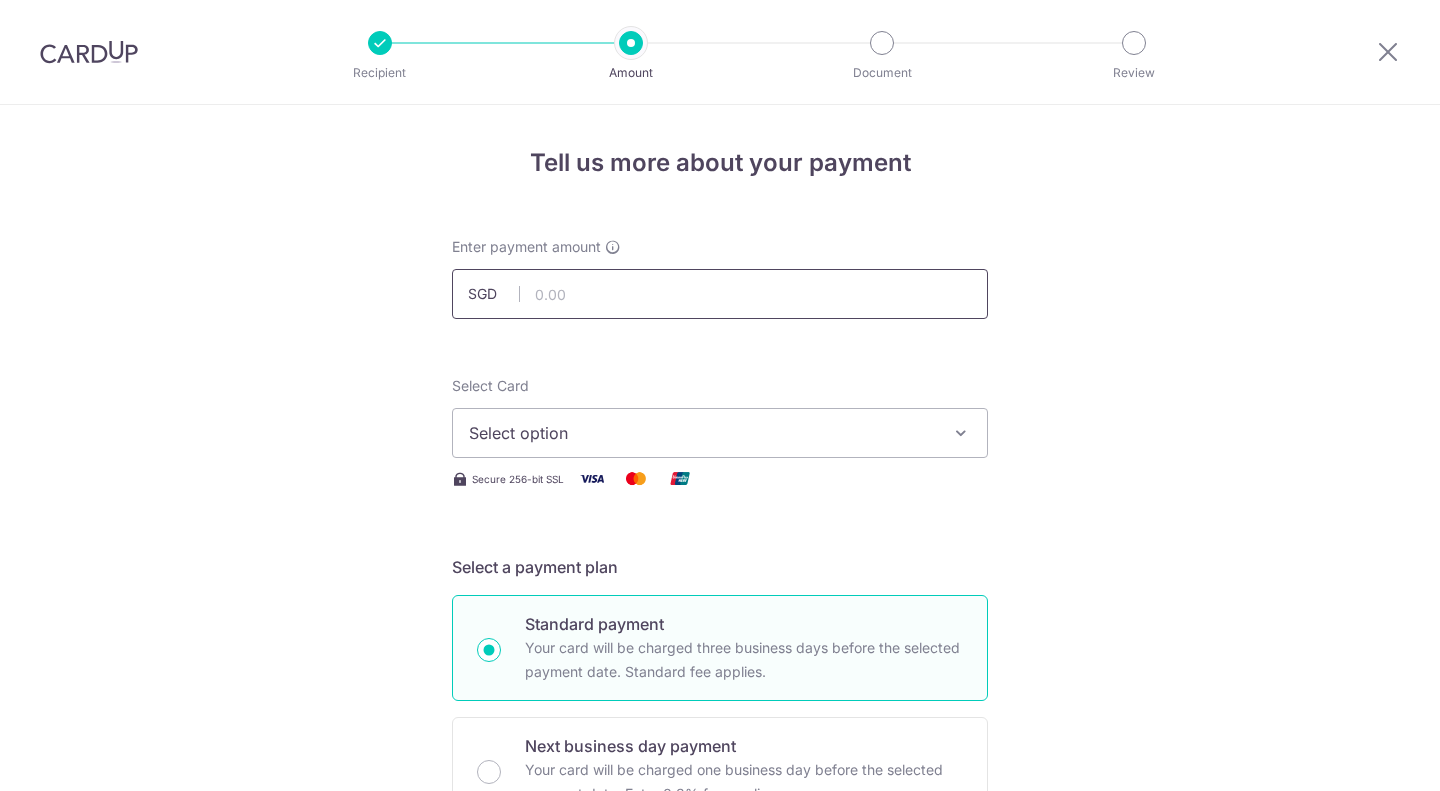 click at bounding box center [720, 294] 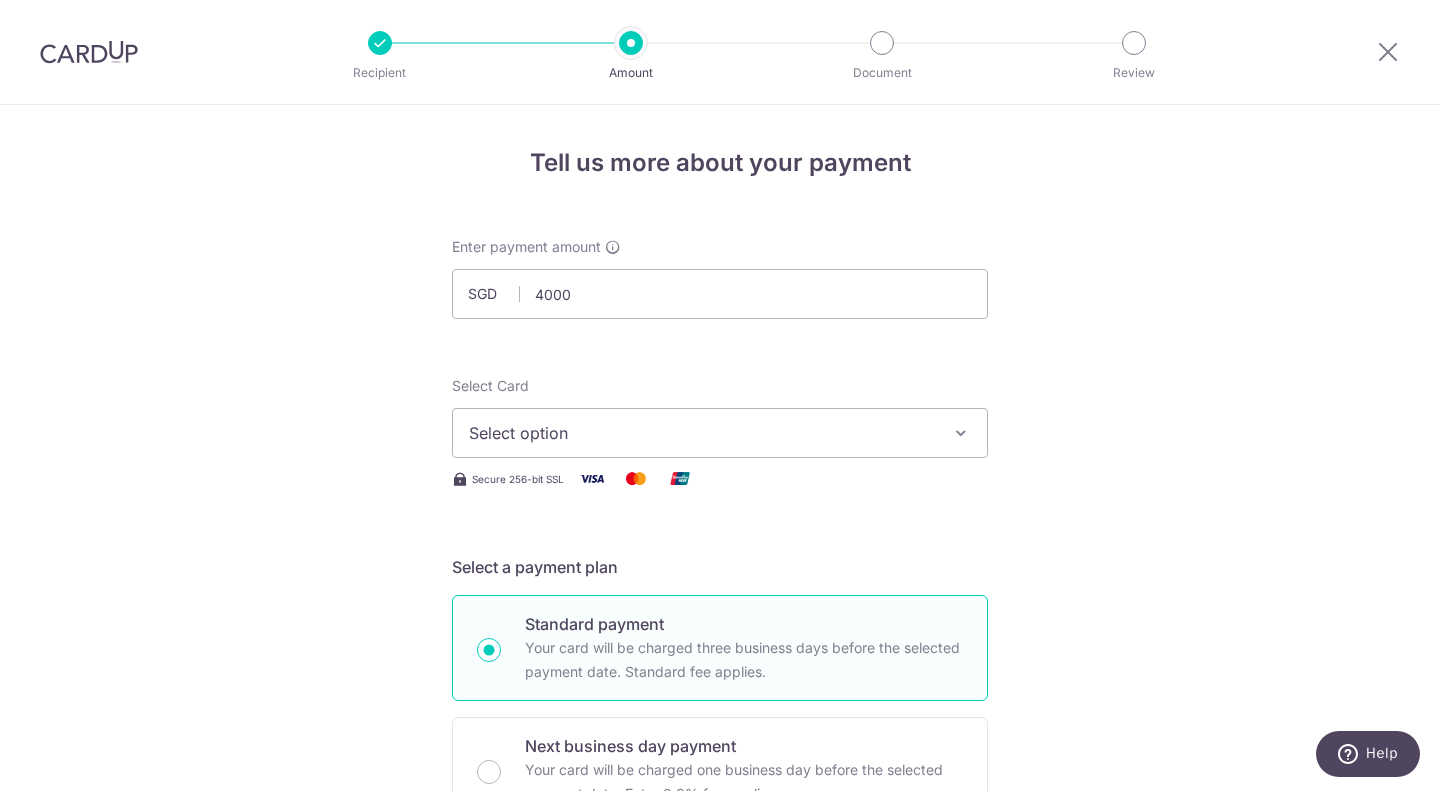 type on "4,000.00" 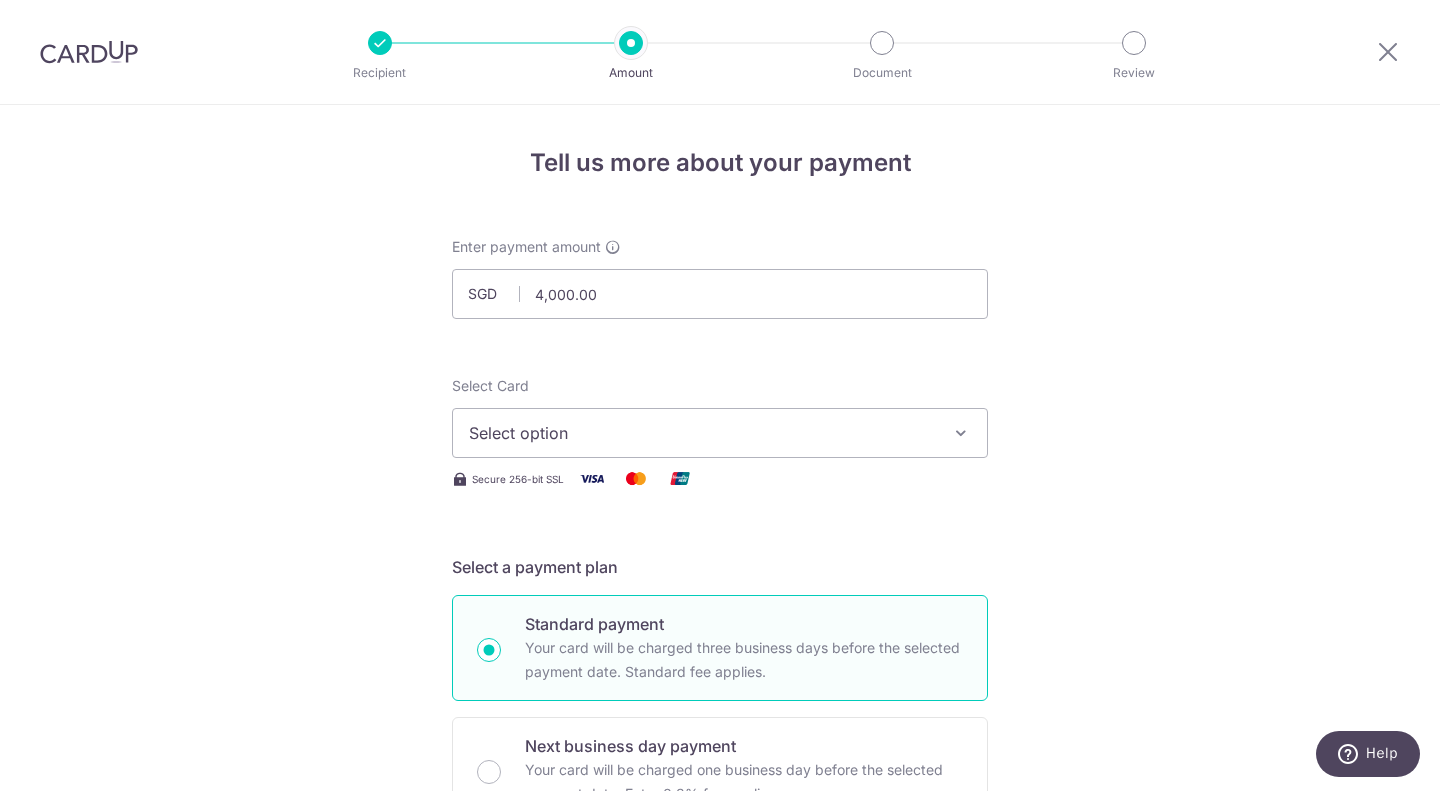 click on "Select option" at bounding box center (720, 433) 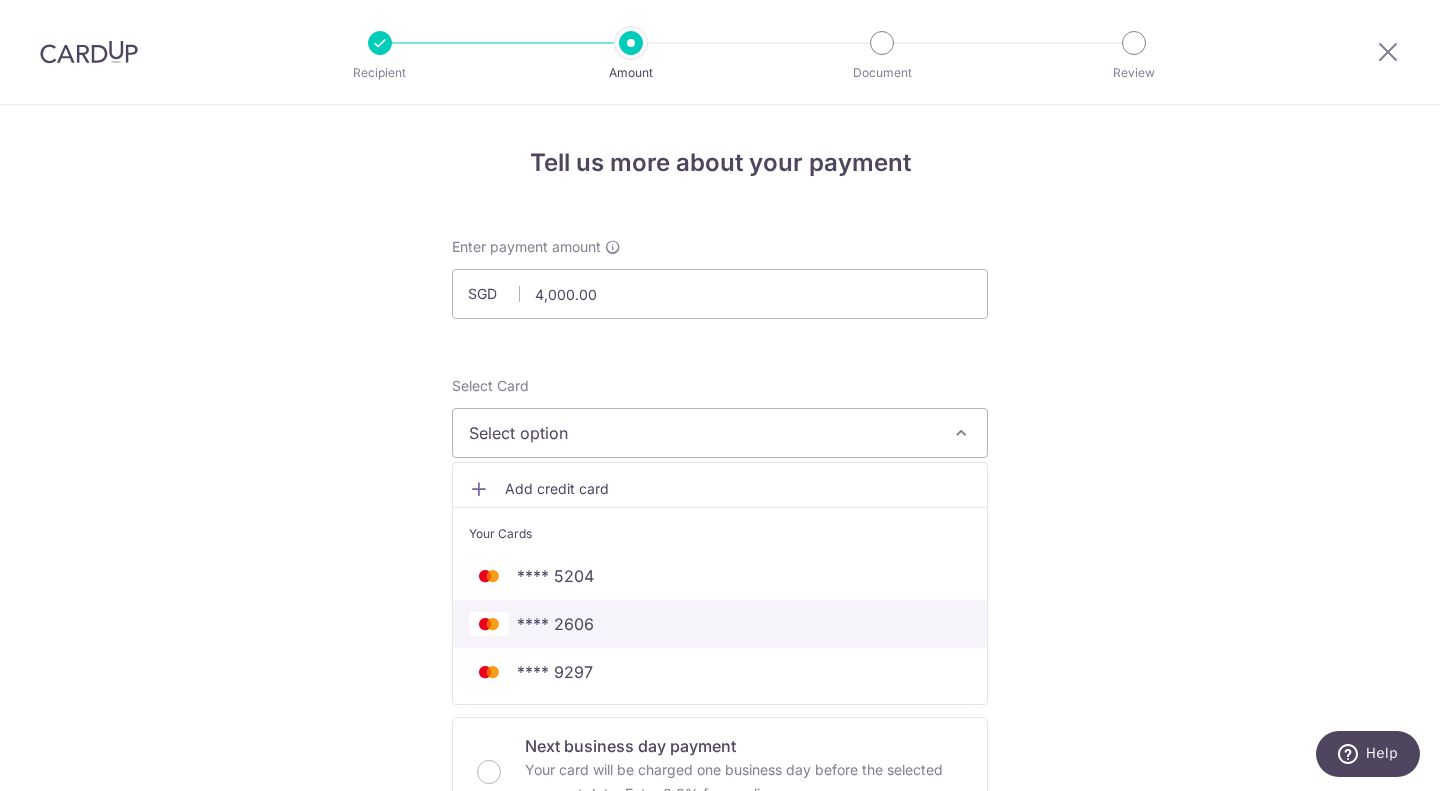 click on "**** 2606" at bounding box center [720, 624] 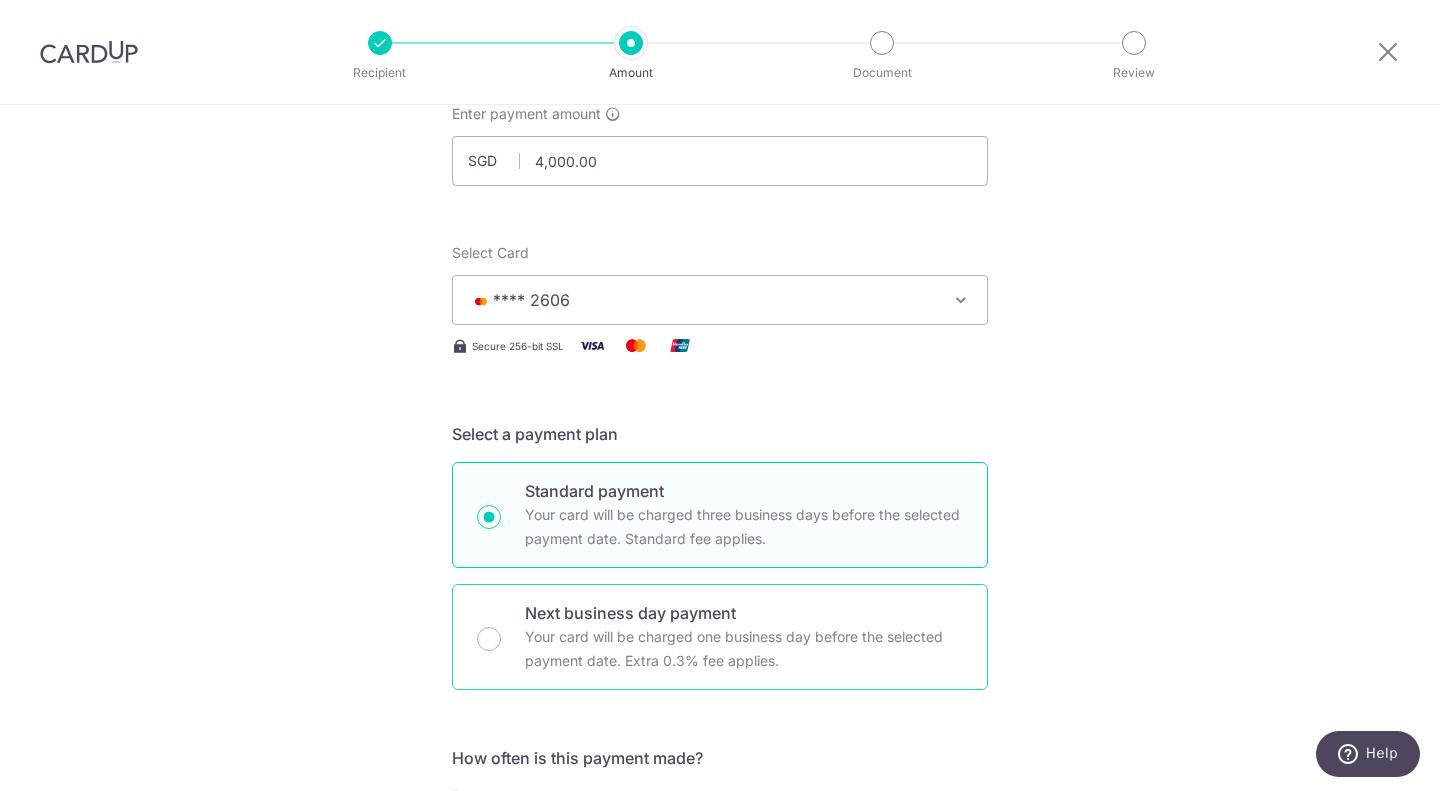 click on "Your card will be charged one business day before the selected payment date. Extra 0.3% fee applies." at bounding box center [744, 649] 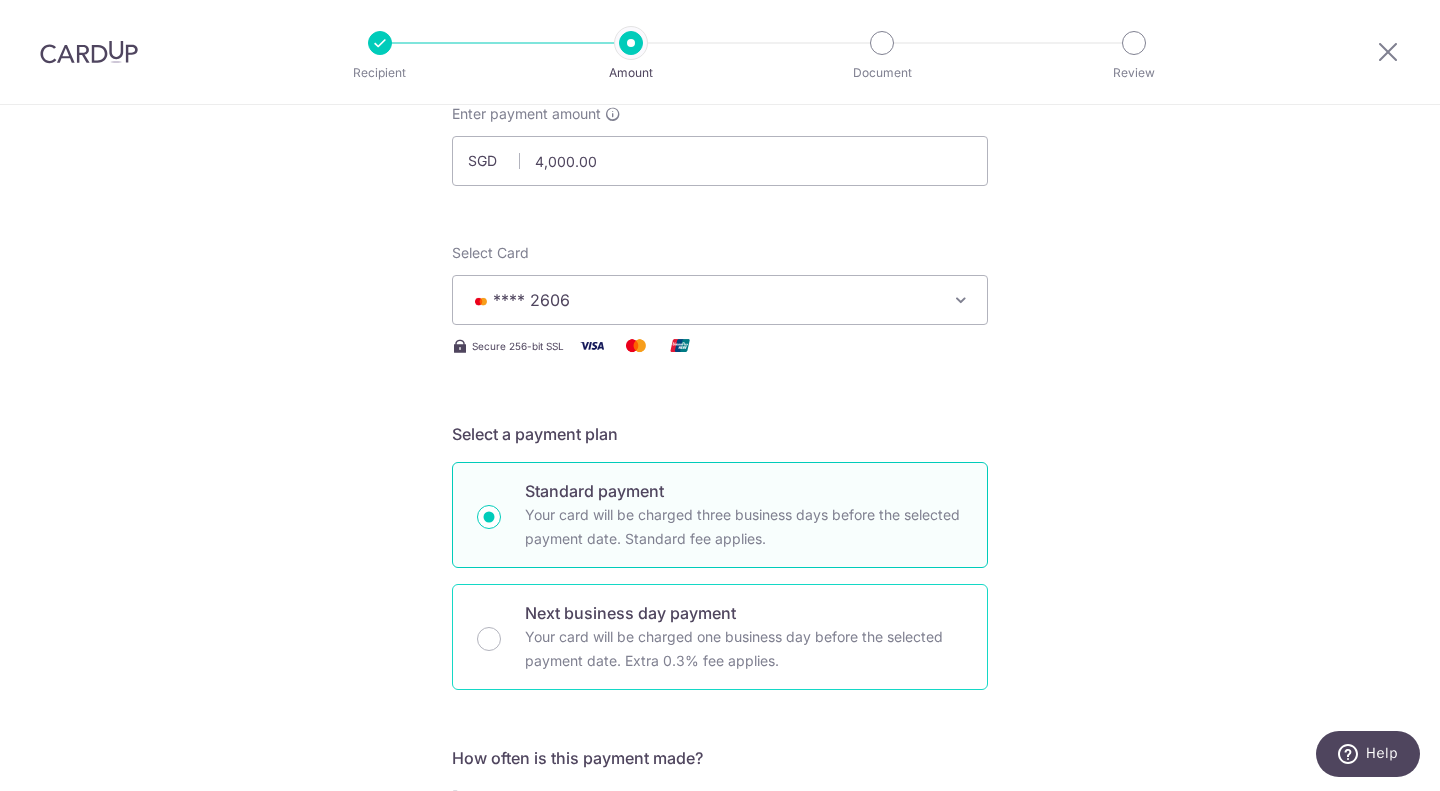click on "Next business day payment
Your card will be charged one business day before the selected payment date. Extra 0.3% fee applies." at bounding box center [489, 639] 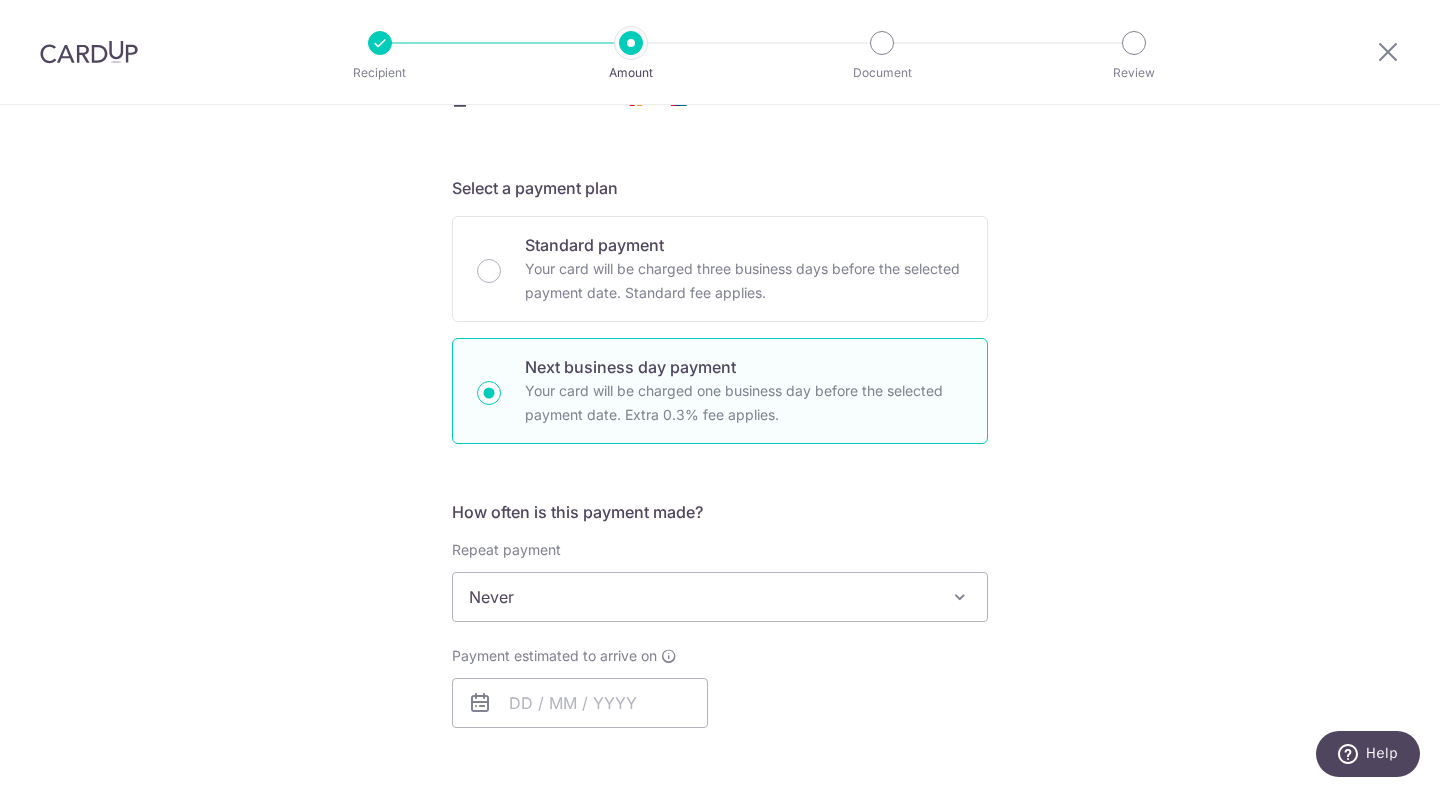 scroll, scrollTop: 381, scrollLeft: 0, axis: vertical 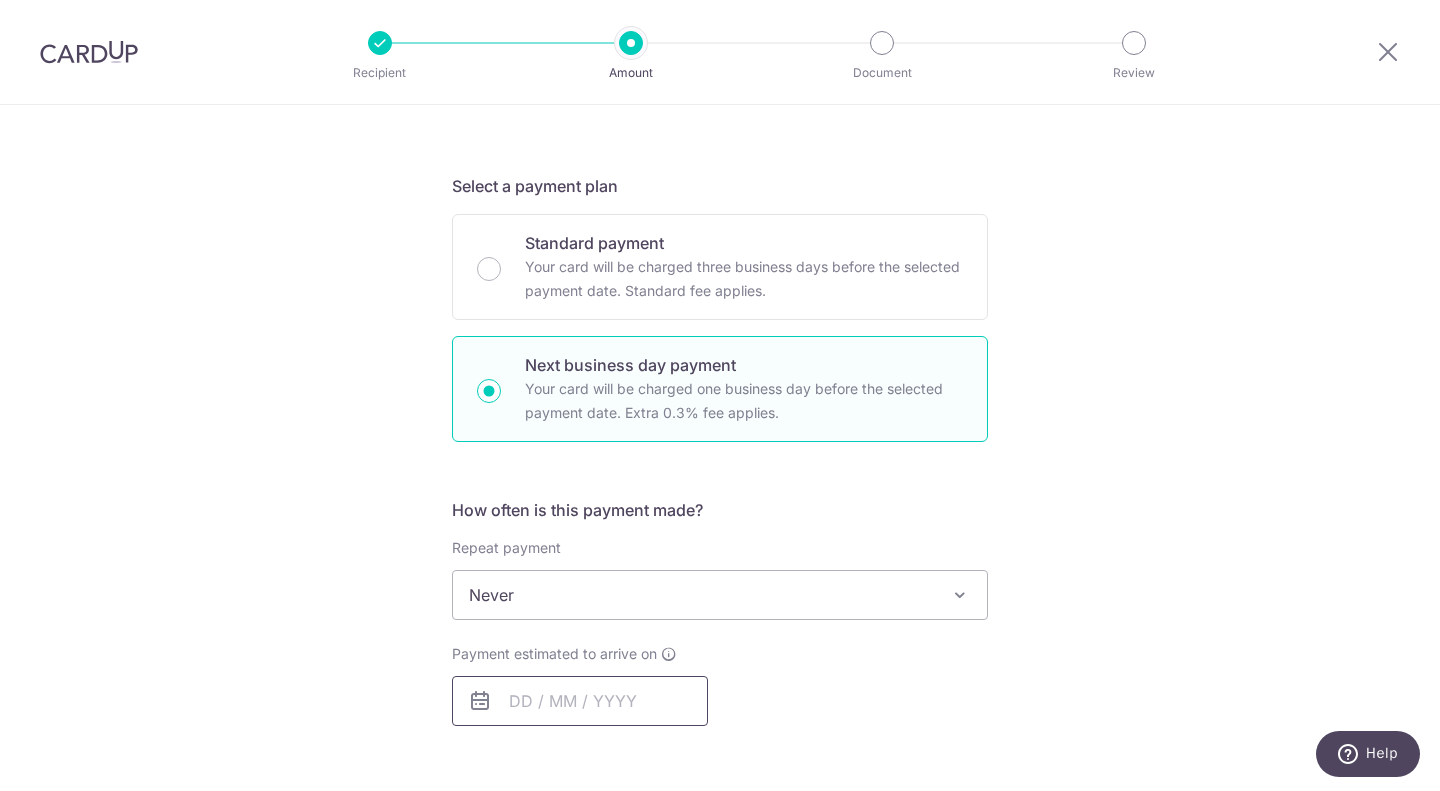 click at bounding box center (580, 701) 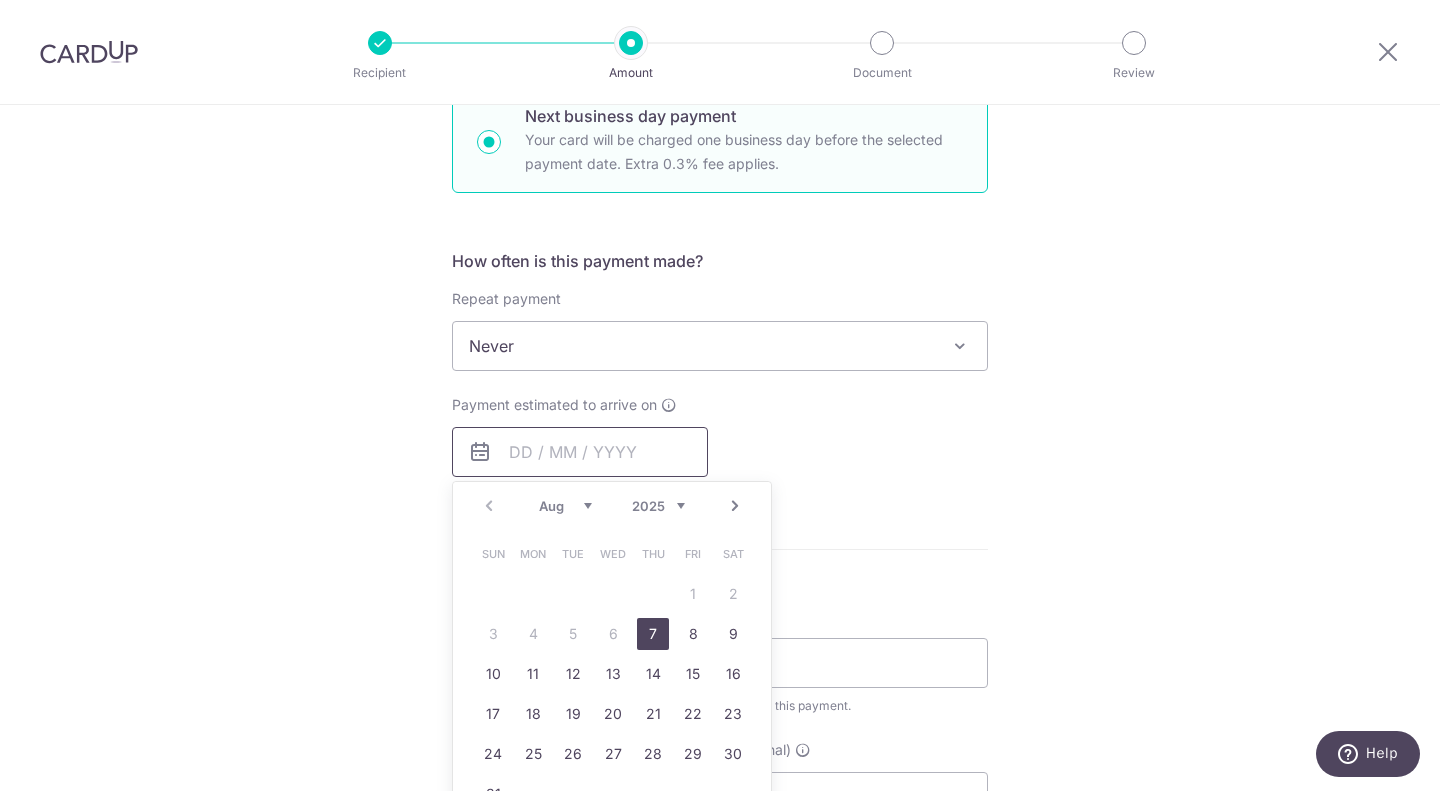 scroll, scrollTop: 631, scrollLeft: 0, axis: vertical 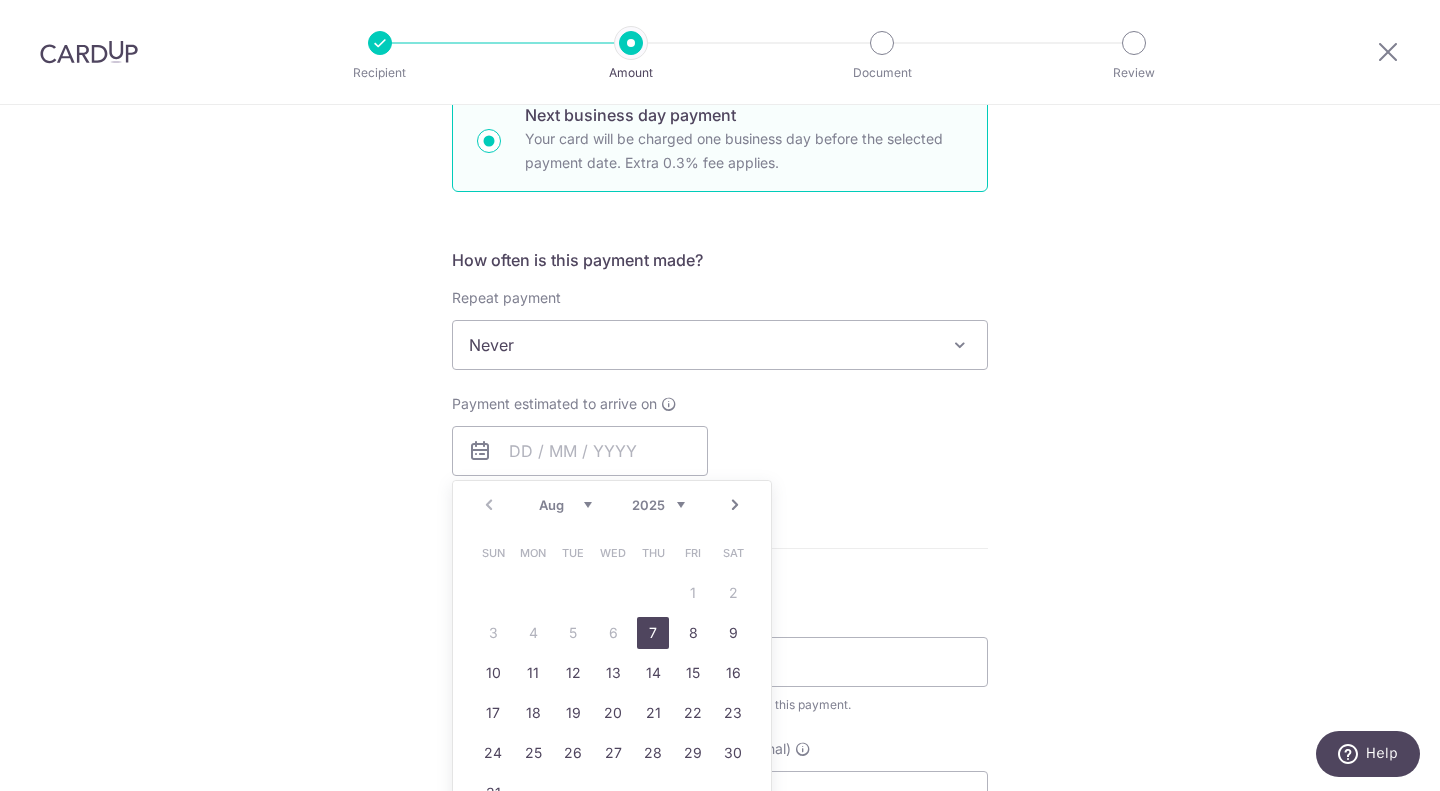 click on "7" at bounding box center (653, 633) 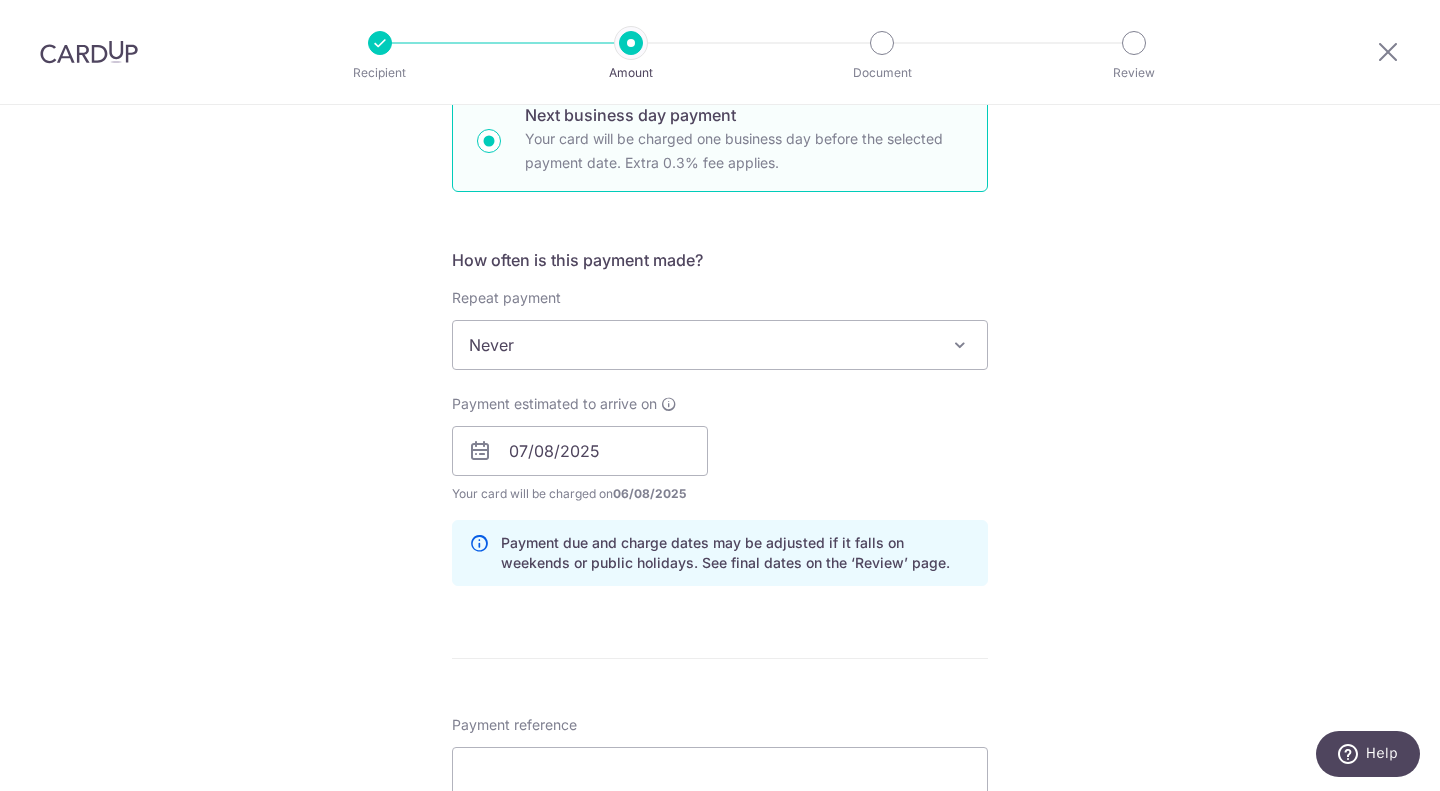 click on "Enter payment amount
SGD
4,000.00
4000.00
Select Card
**** [LAST_FOUR_DIGITS]
Add credit card
Your Cards
**** [LAST_FOUR_DIGITS]
**** [LAST_FOUR_DIGITS]
**** [LAST_FOUR_DIGITS]
Secure 256-bit SSL
Text
New card details
Card
Secure 256-bit SSL" at bounding box center [720, 544] 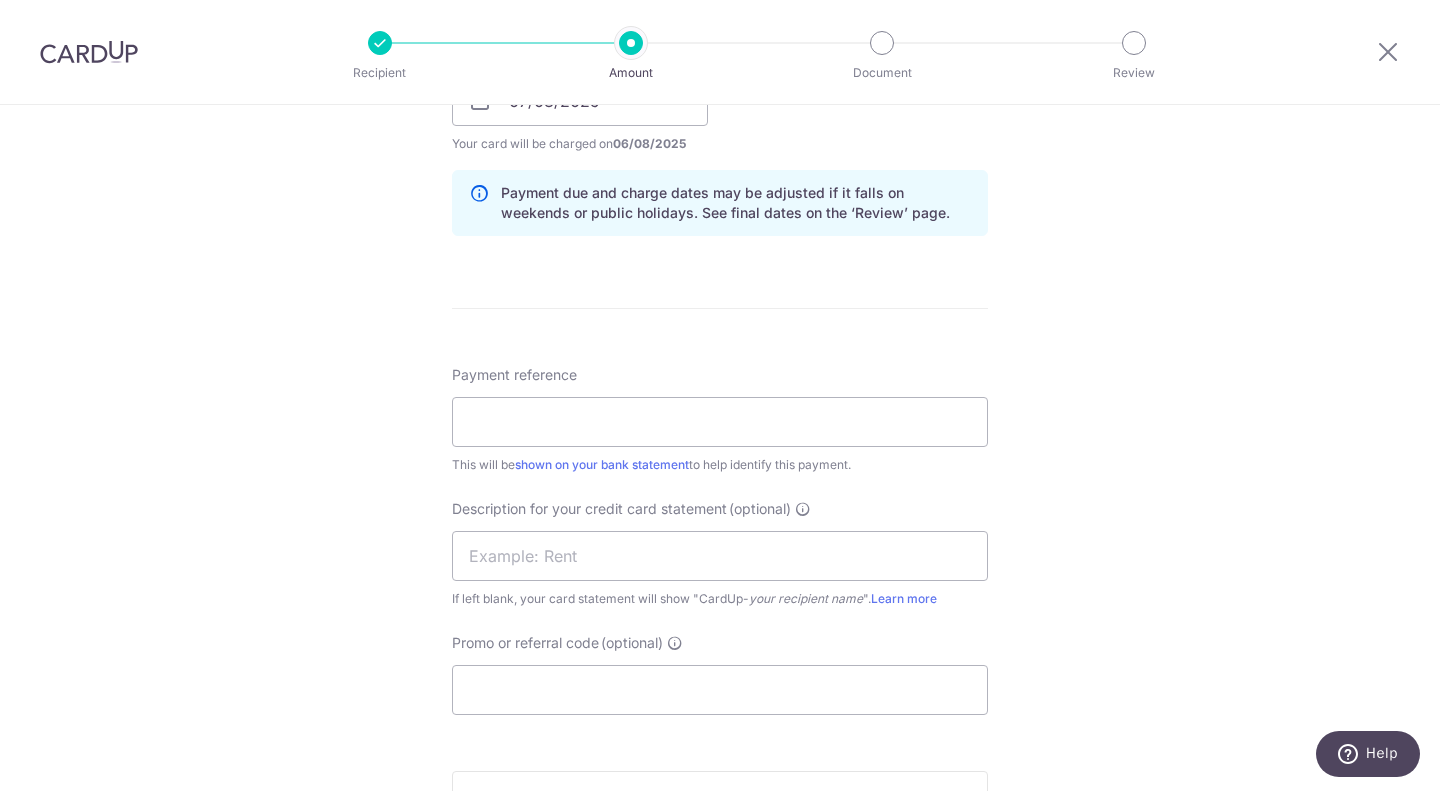 scroll, scrollTop: 1004, scrollLeft: 0, axis: vertical 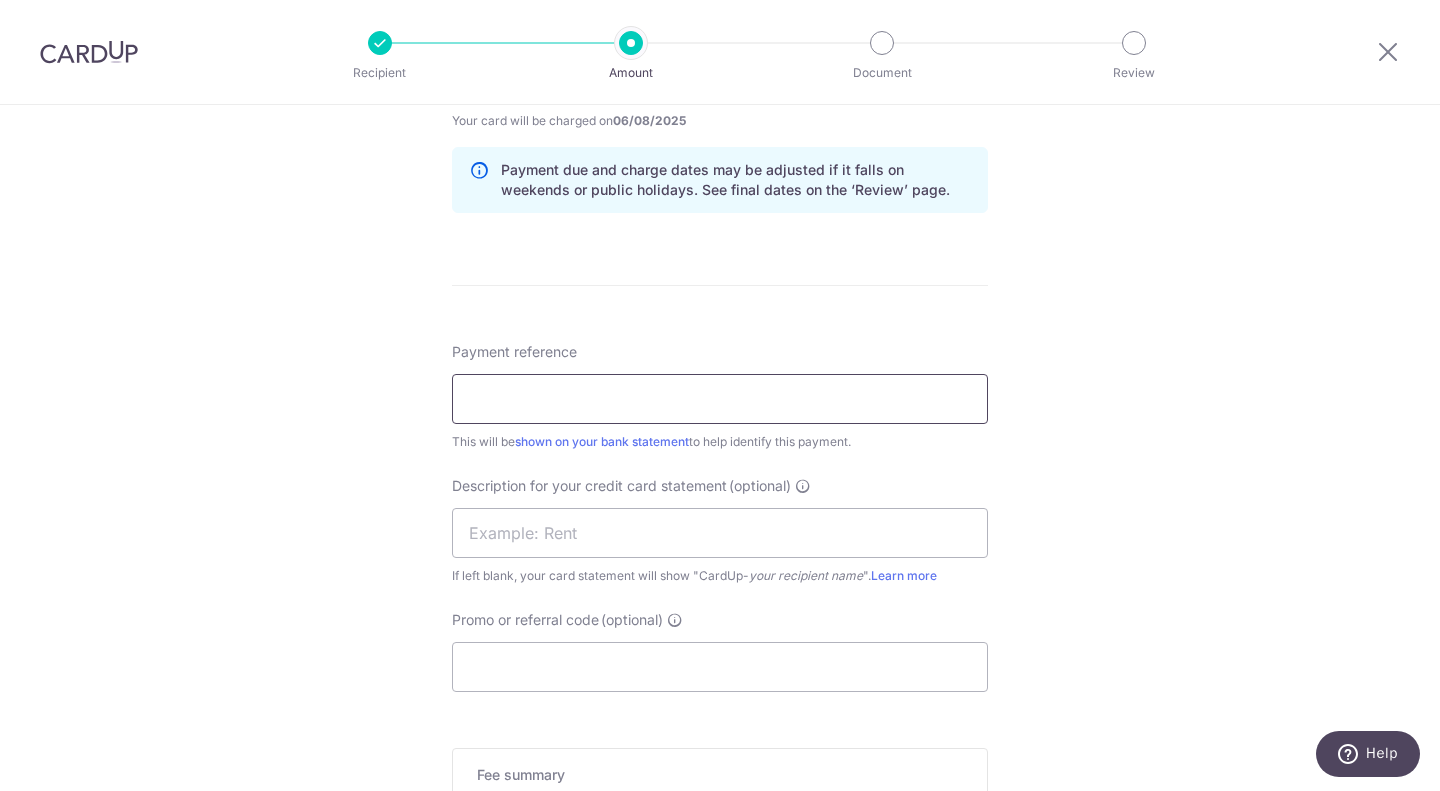 click on "Payment reference" at bounding box center (720, 399) 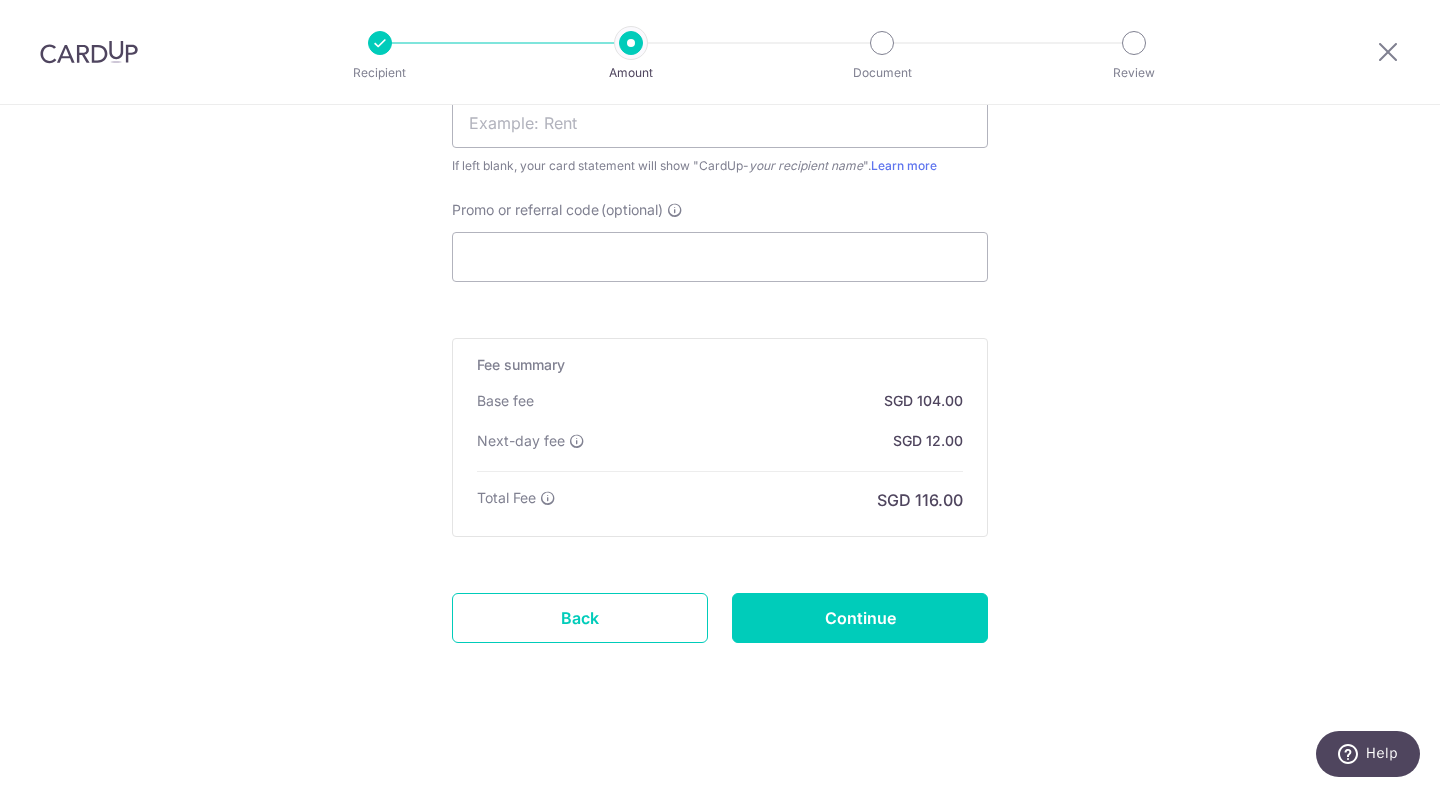 scroll, scrollTop: 1416, scrollLeft: 0, axis: vertical 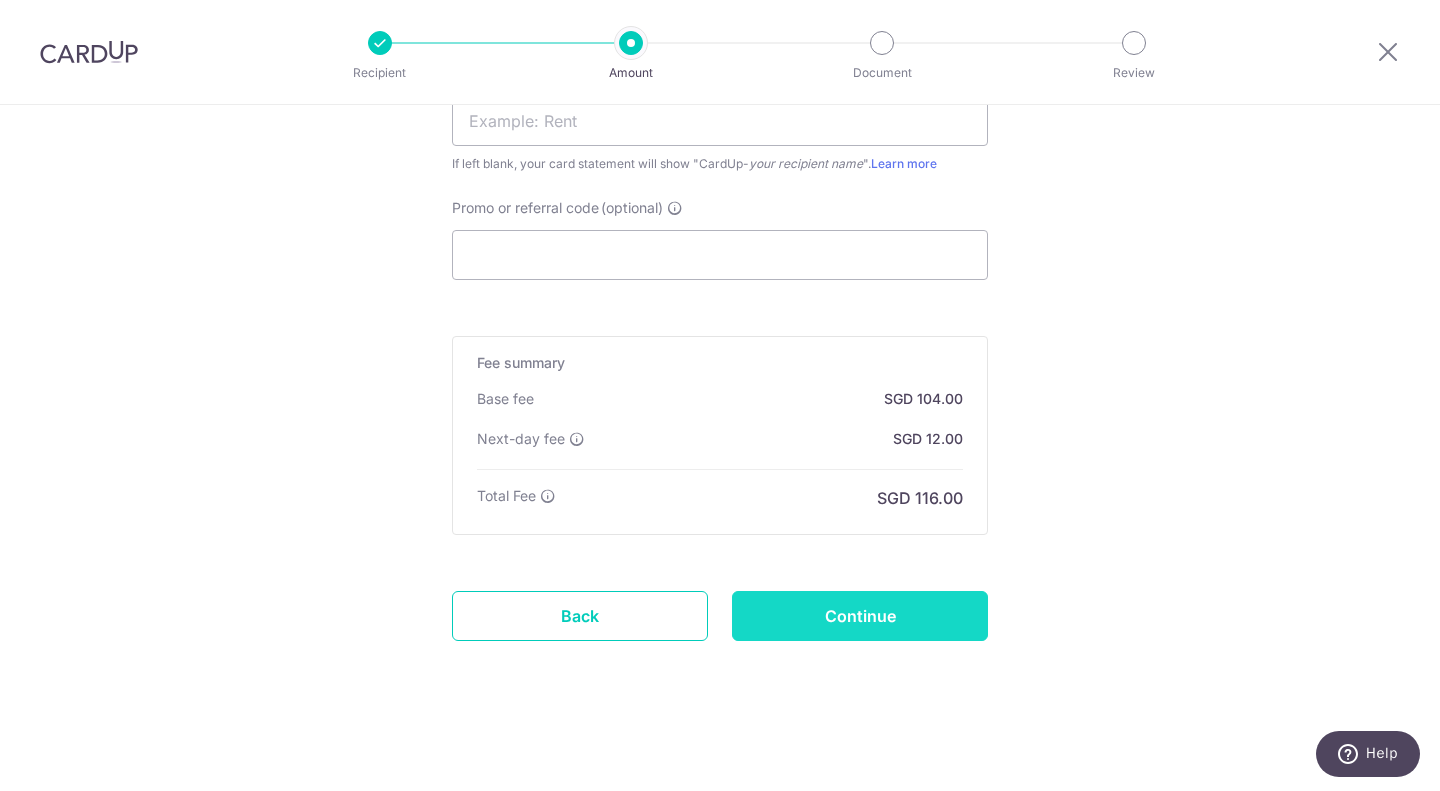 type on "Partial Payroll to [PERSON] [PERSON] [PERSON]" 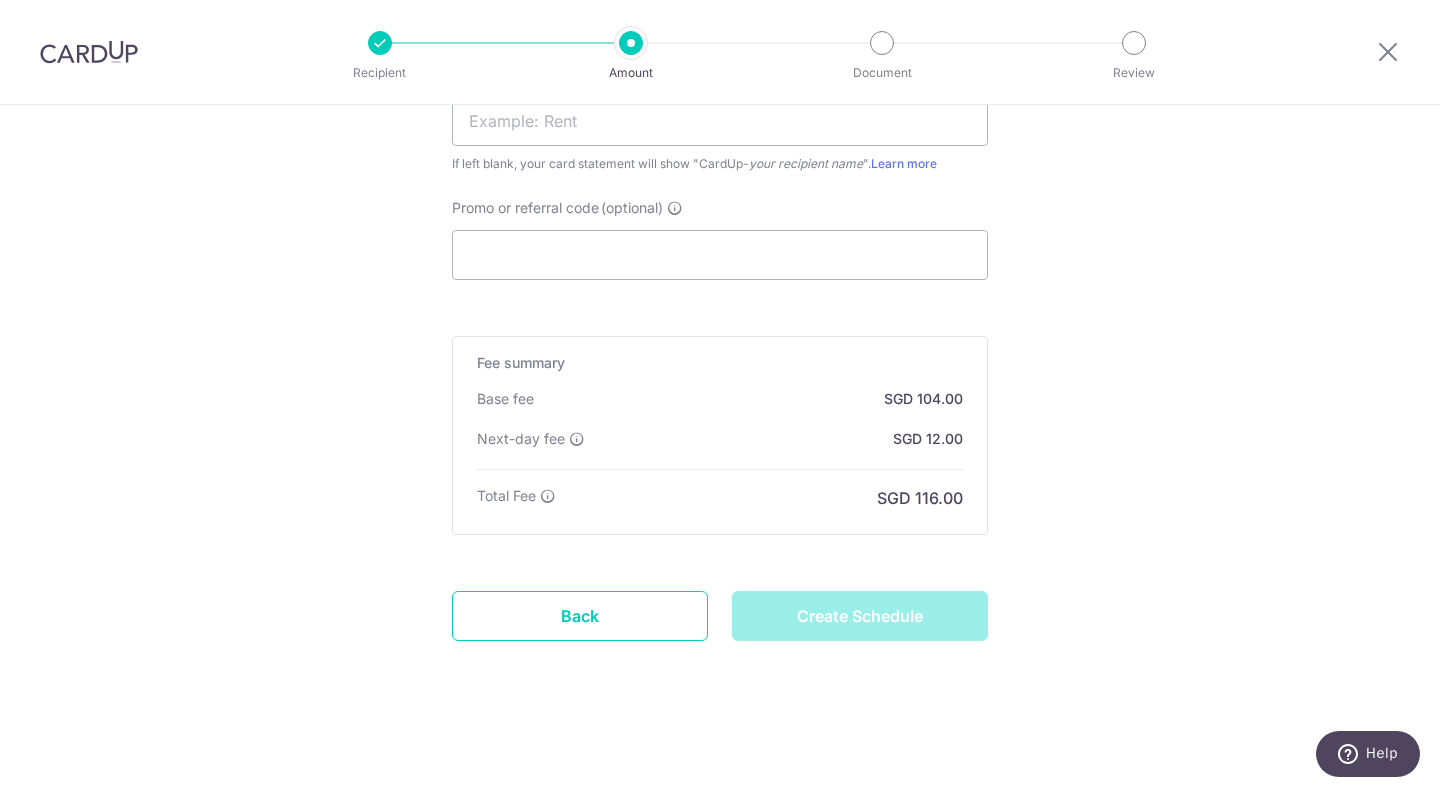 type on "Create Schedule" 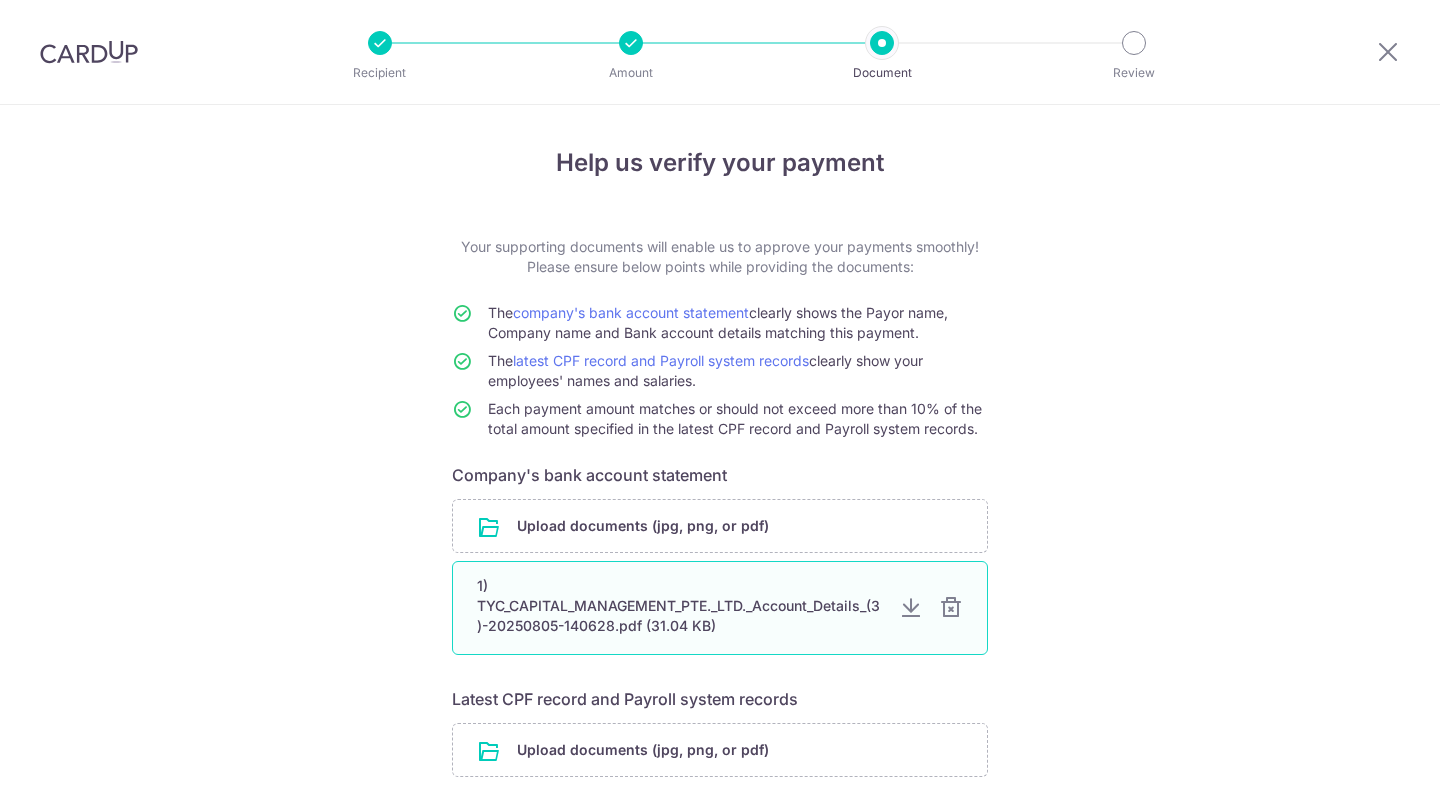 scroll, scrollTop: 0, scrollLeft: 0, axis: both 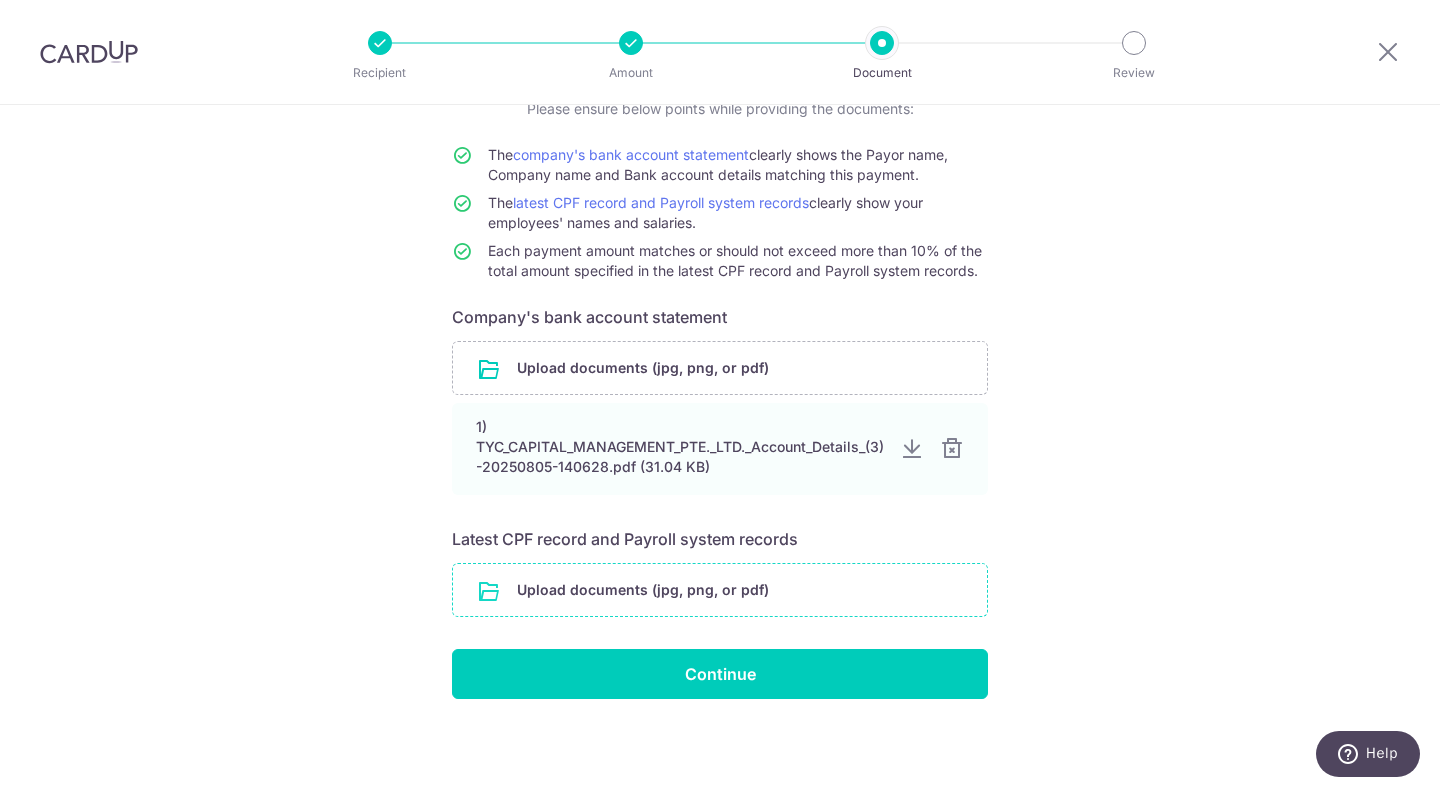 click at bounding box center (720, 590) 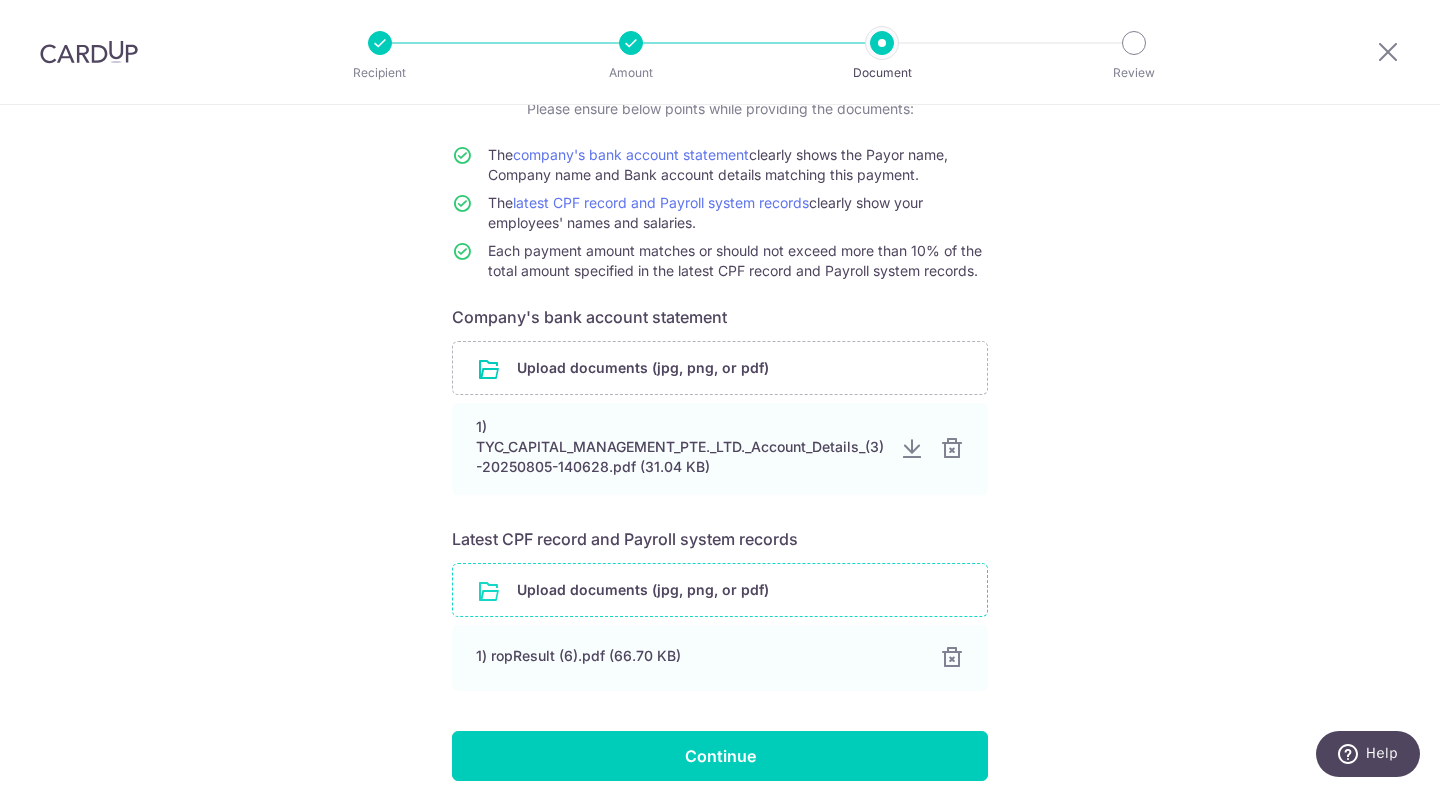 scroll, scrollTop: 242, scrollLeft: 0, axis: vertical 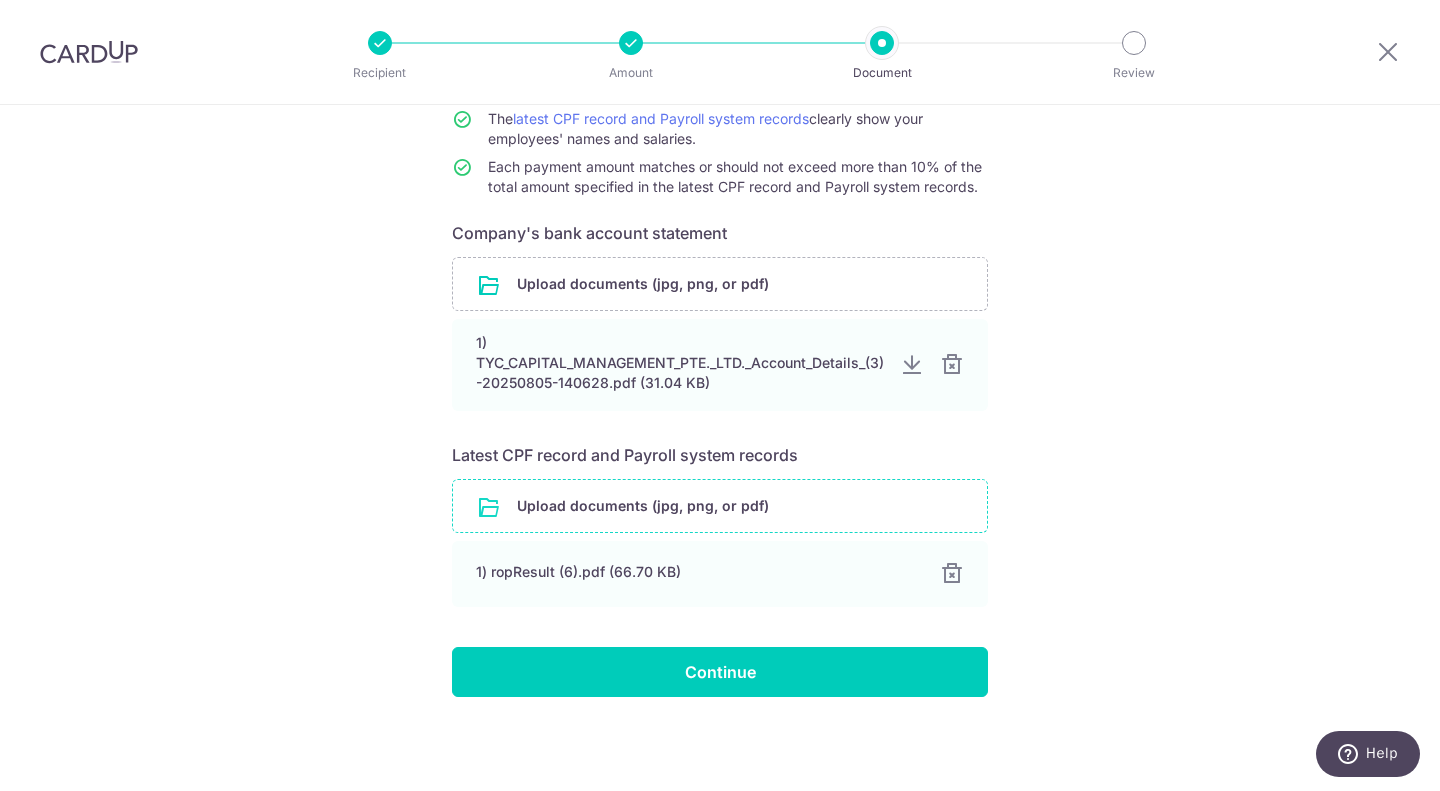 click at bounding box center [720, 506] 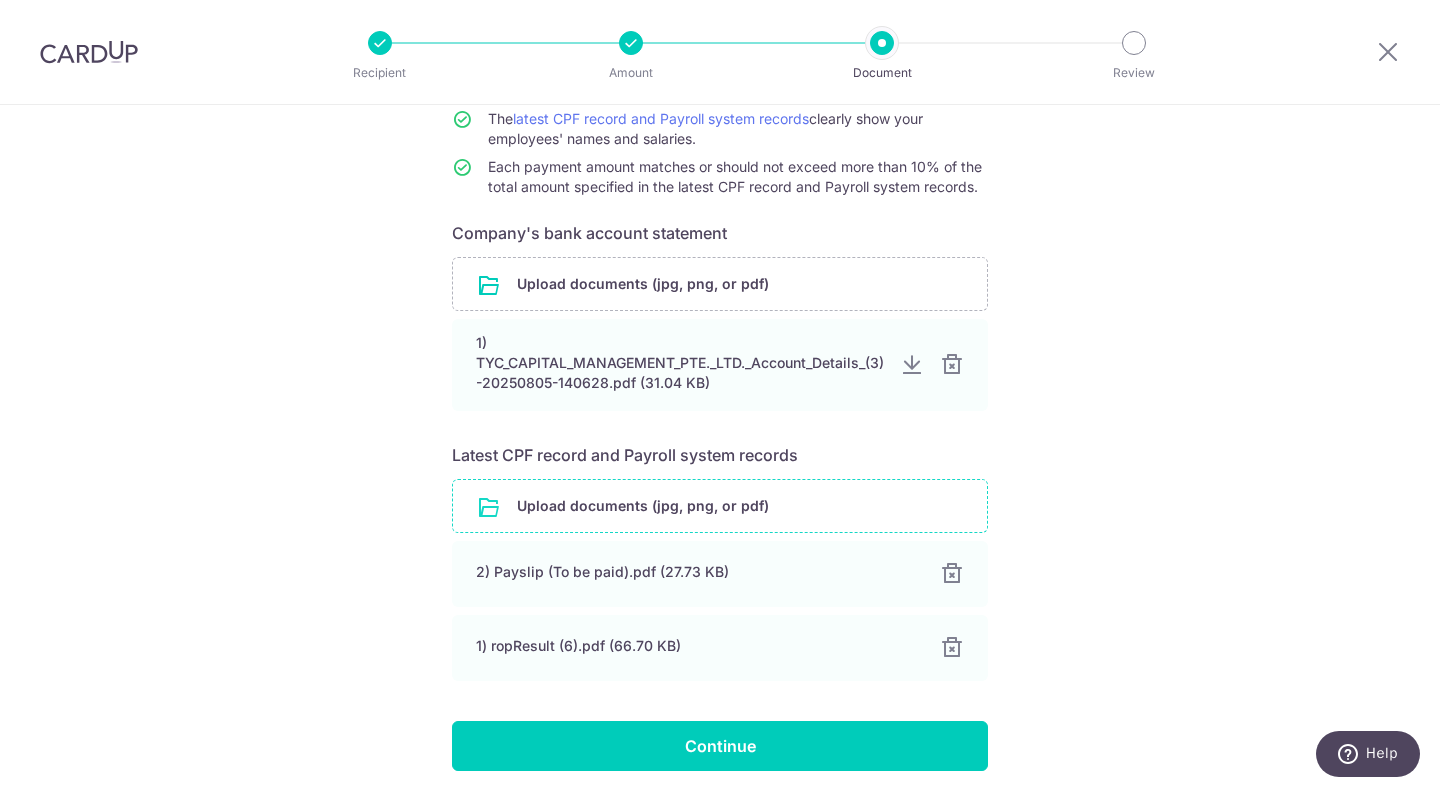 scroll, scrollTop: 316, scrollLeft: 0, axis: vertical 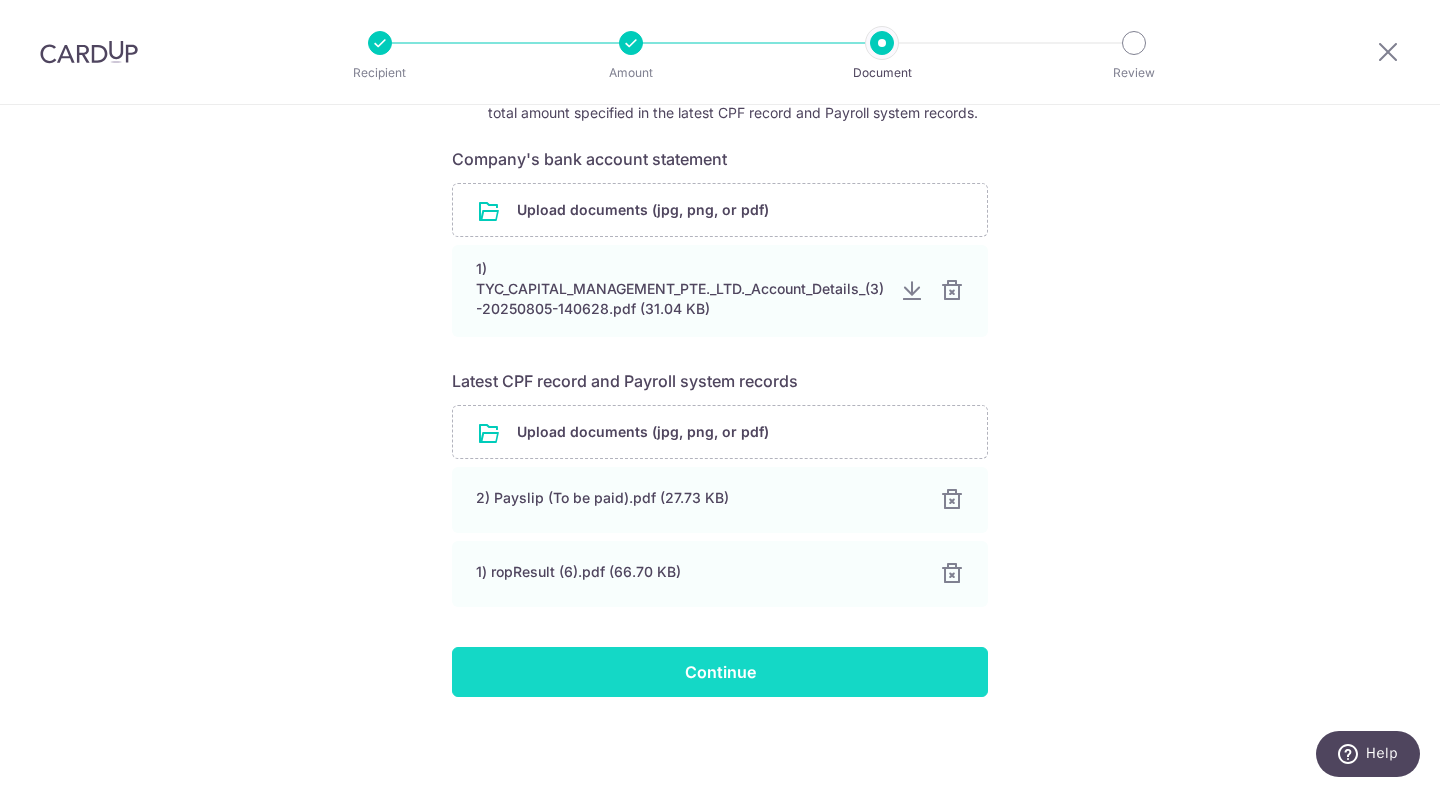 click on "Continue" at bounding box center [720, 672] 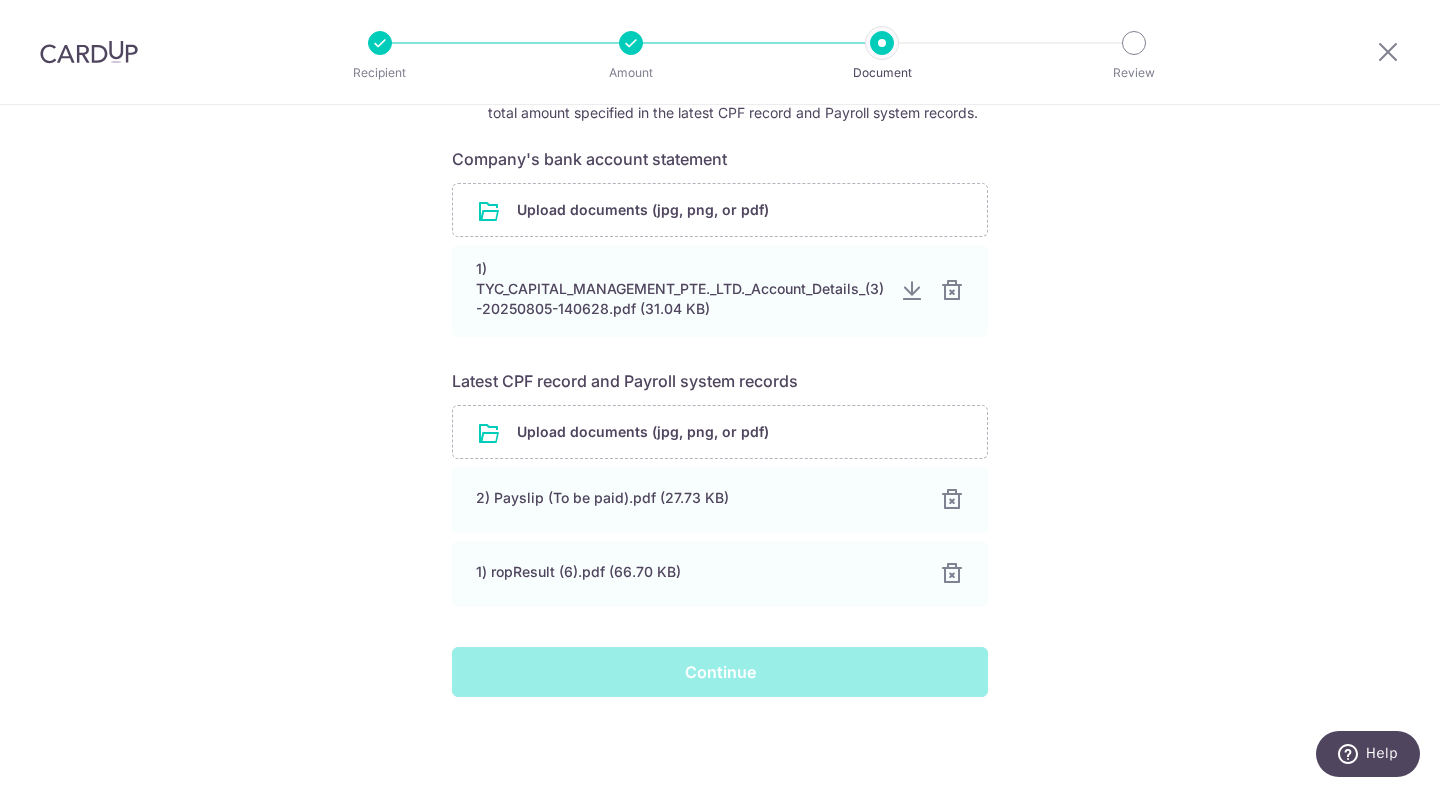 scroll, scrollTop: 0, scrollLeft: 0, axis: both 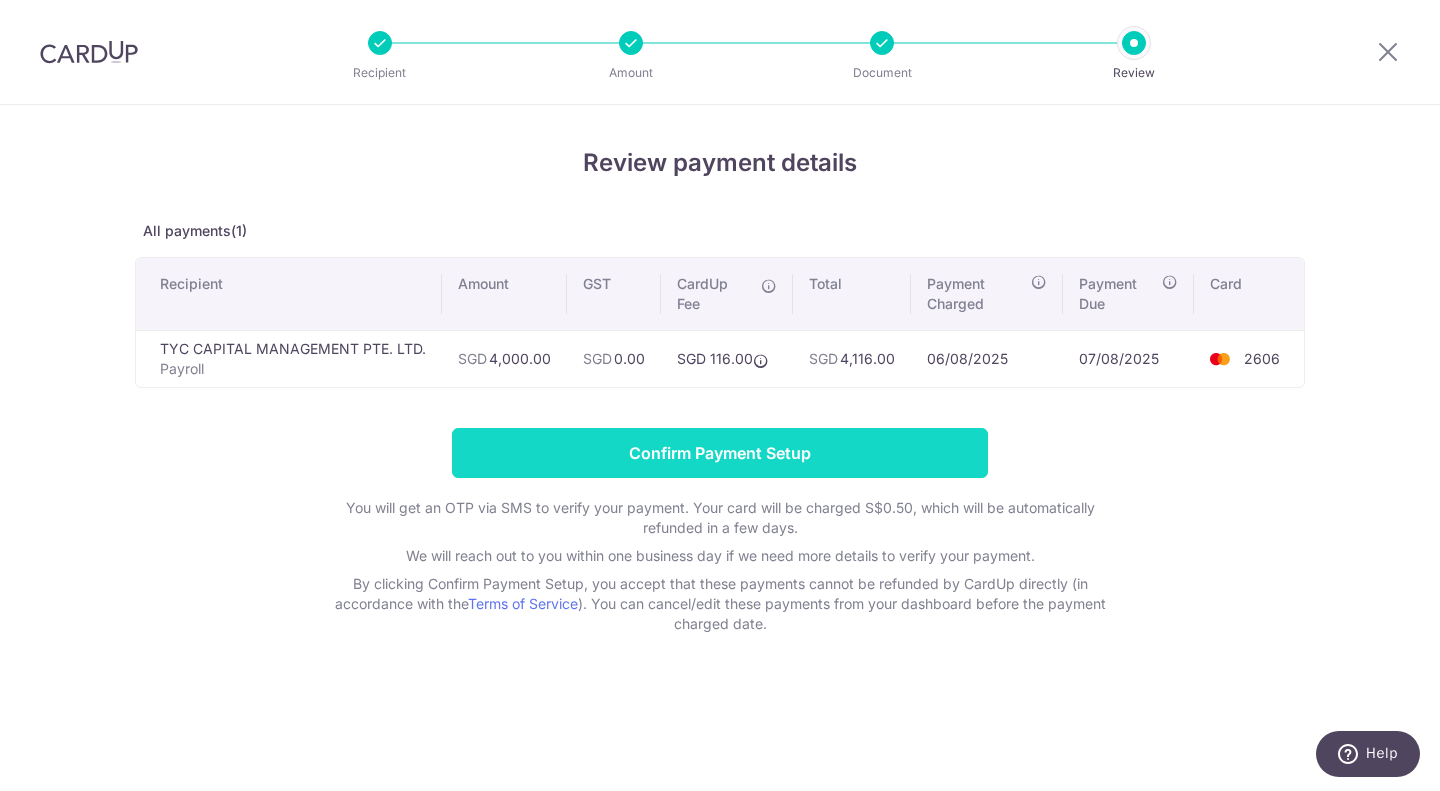click on "Confirm Payment Setup" at bounding box center (720, 453) 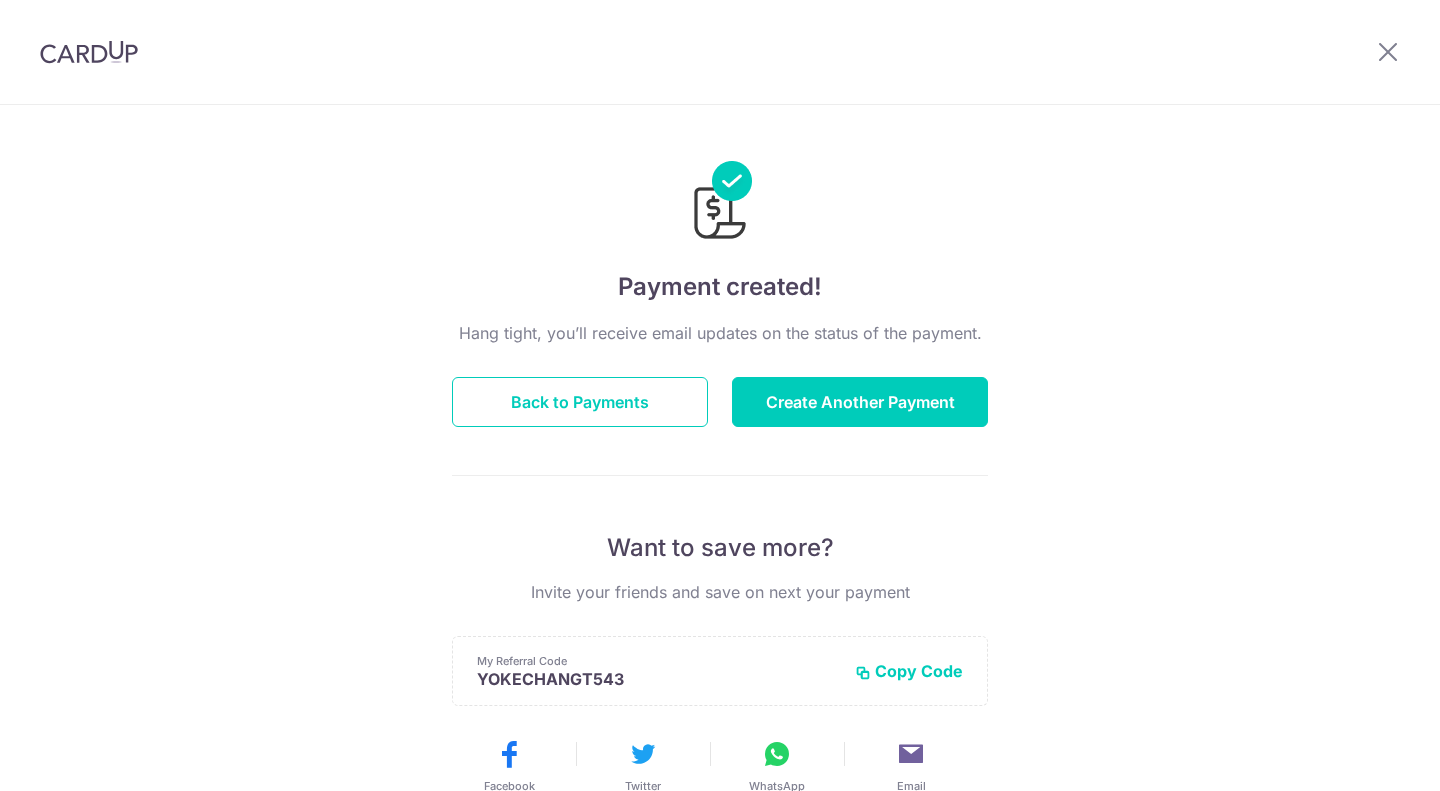 scroll, scrollTop: 0, scrollLeft: 0, axis: both 